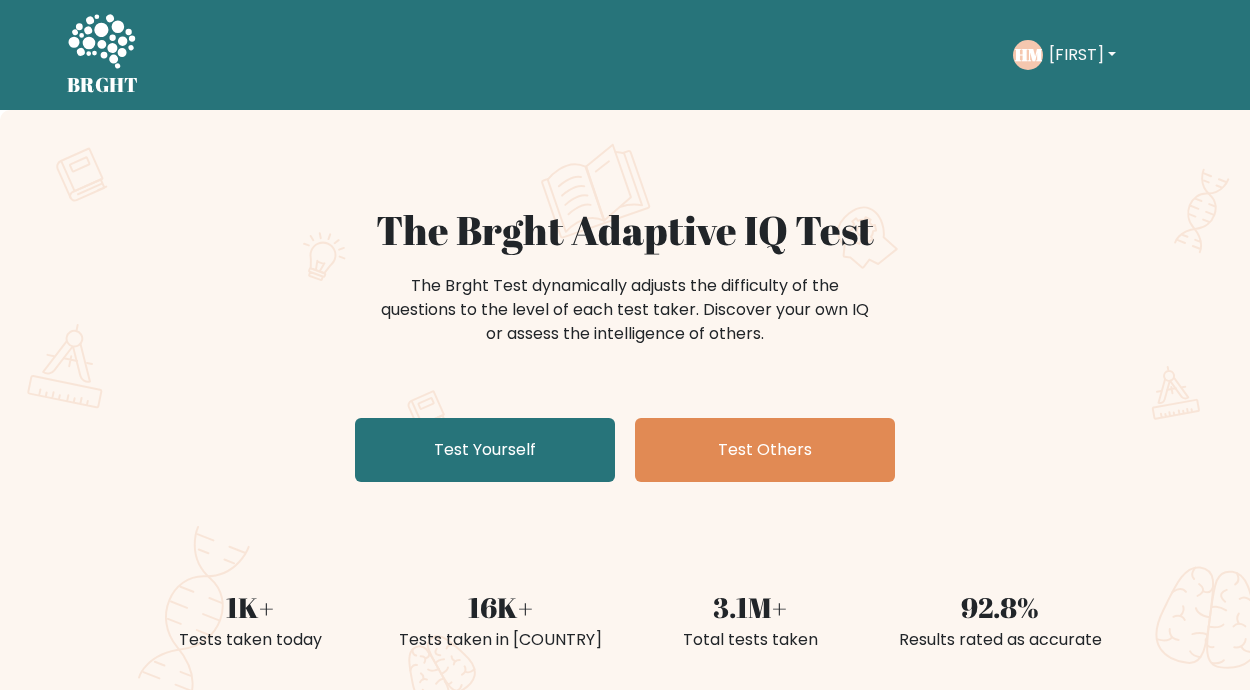 scroll, scrollTop: 0, scrollLeft: 0, axis: both 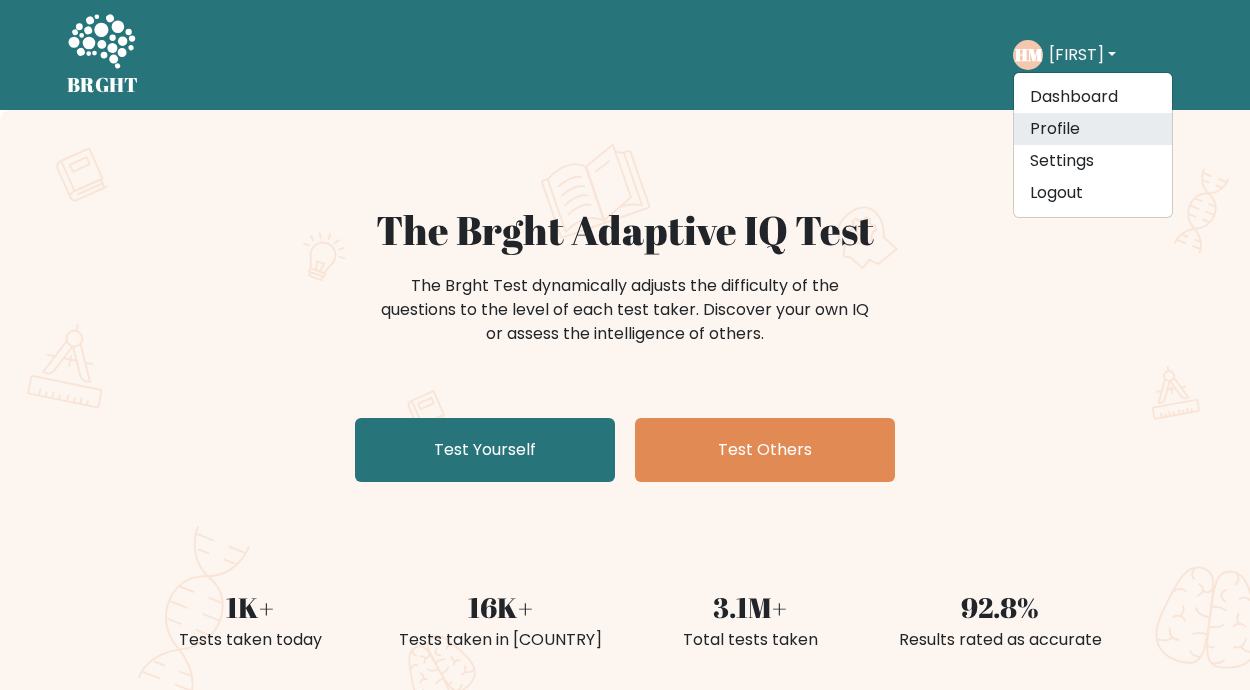 click on "Profile" at bounding box center (1093, 129) 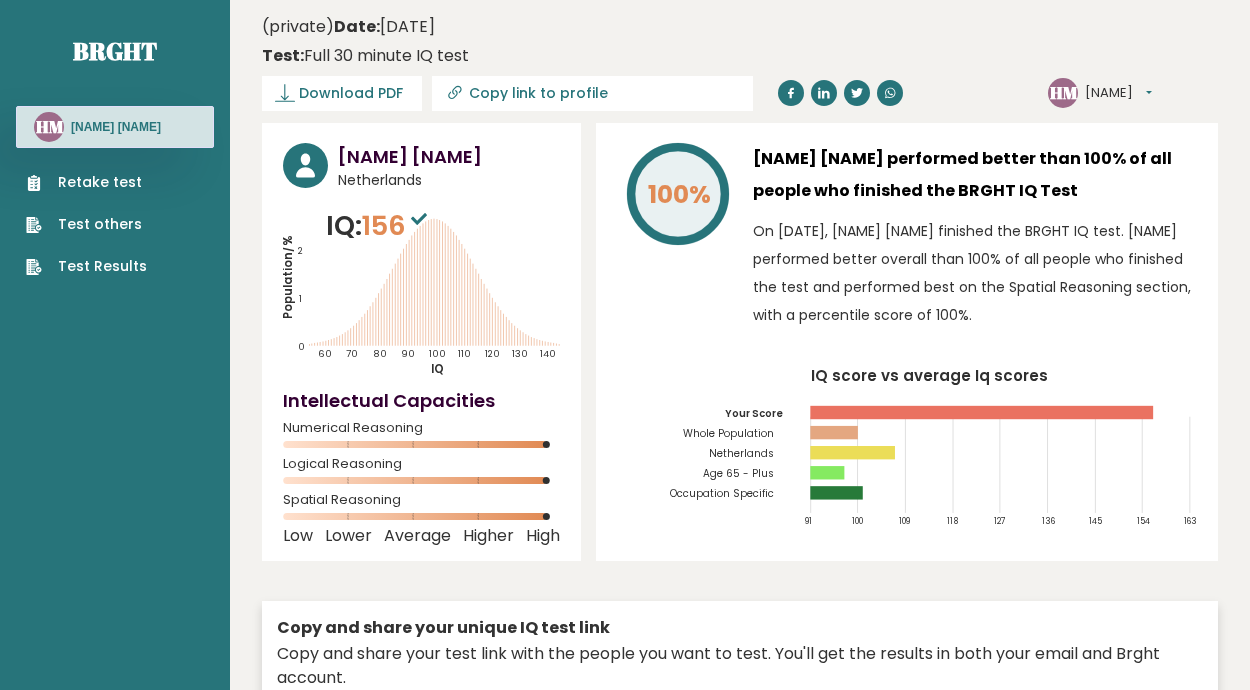 scroll, scrollTop: 0, scrollLeft: 0, axis: both 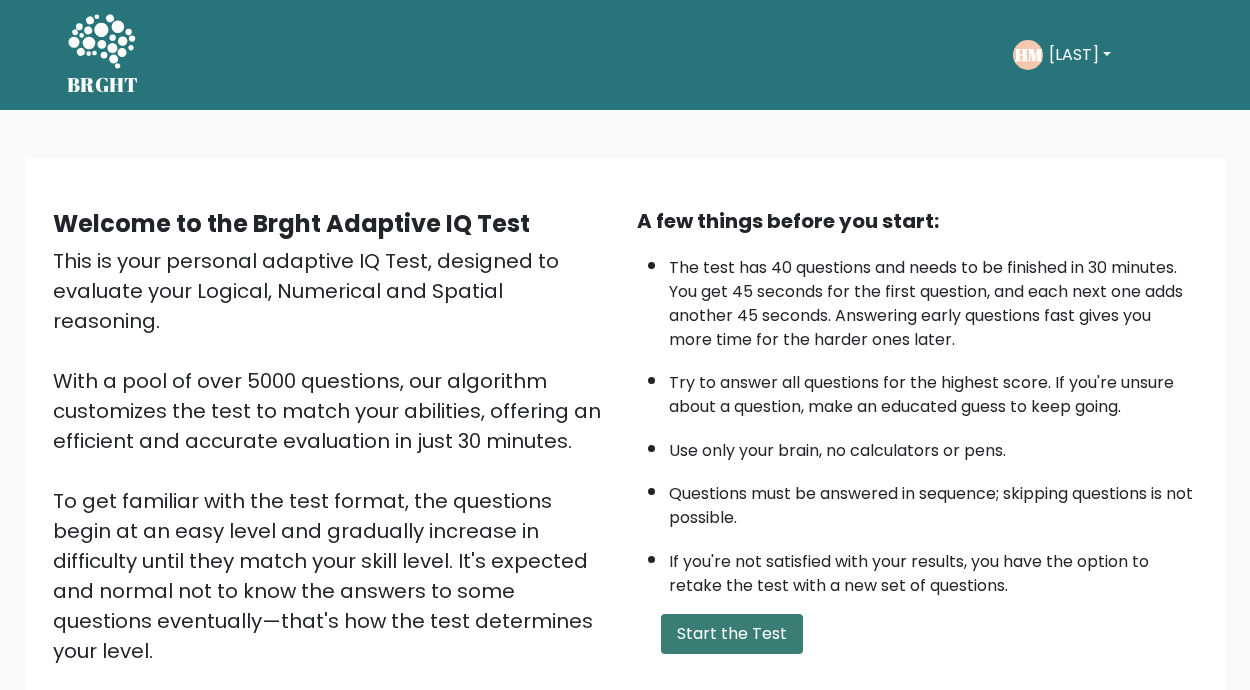 click on "Start the Test" at bounding box center [732, 634] 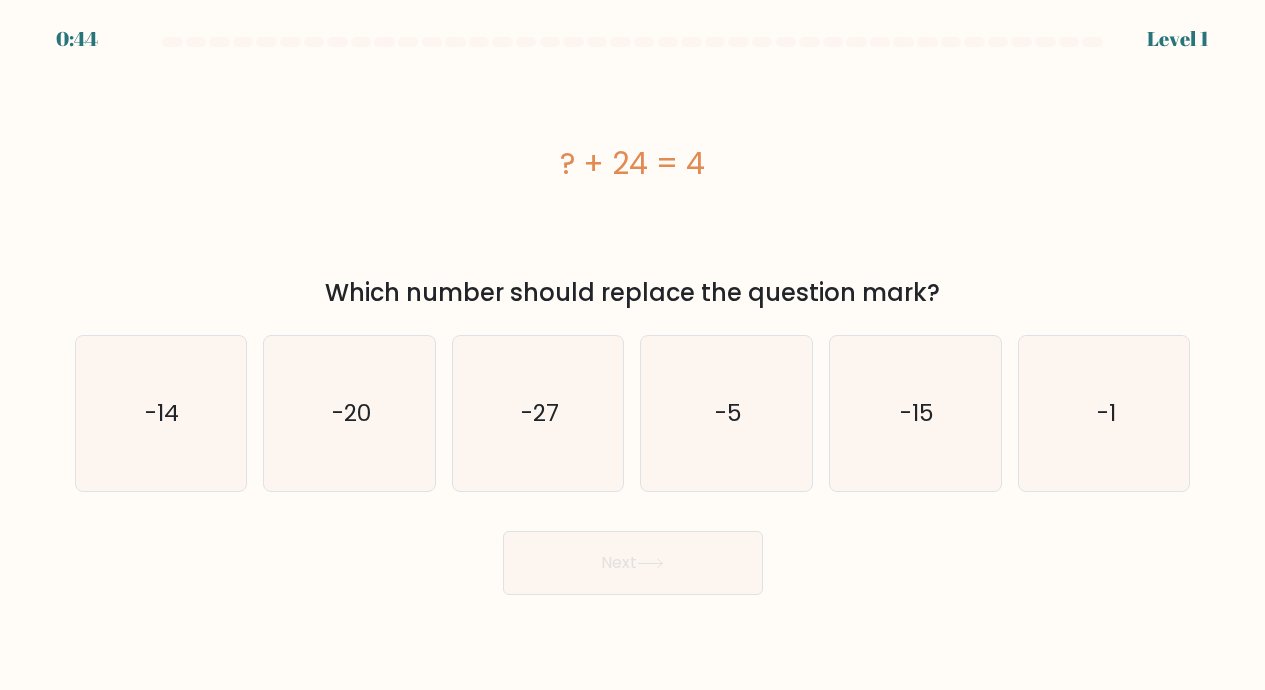 scroll, scrollTop: 0, scrollLeft: 0, axis: both 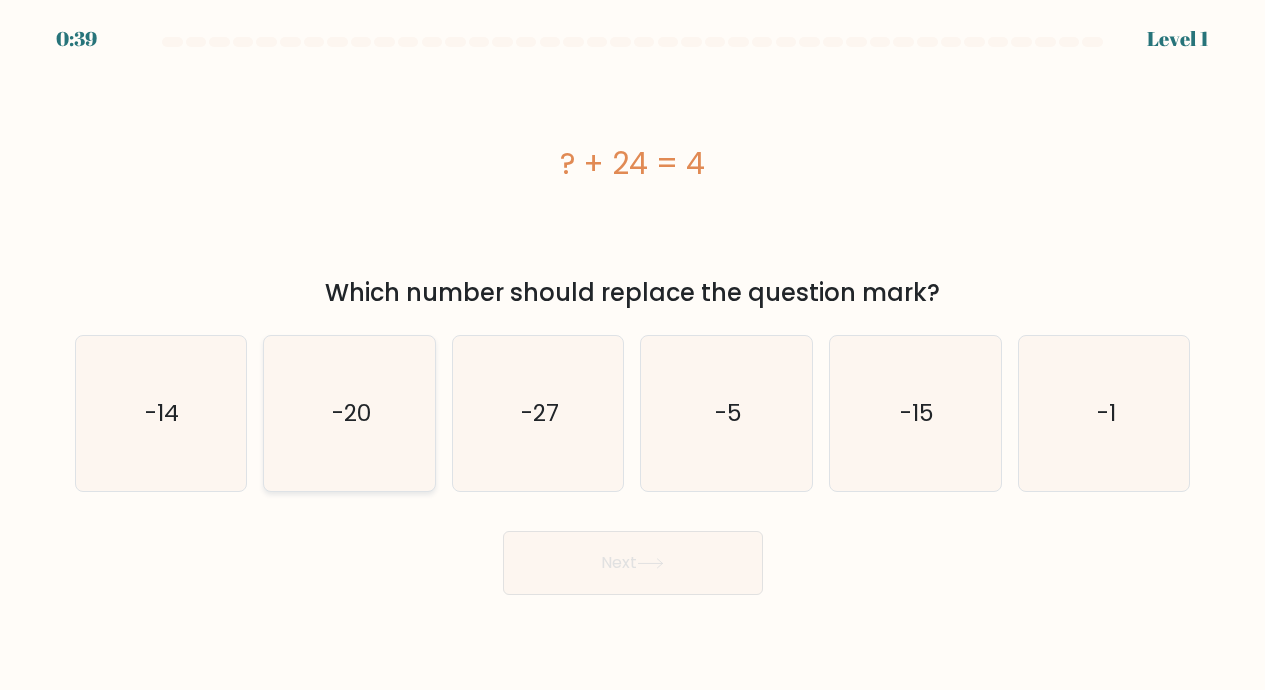 click on "-20" 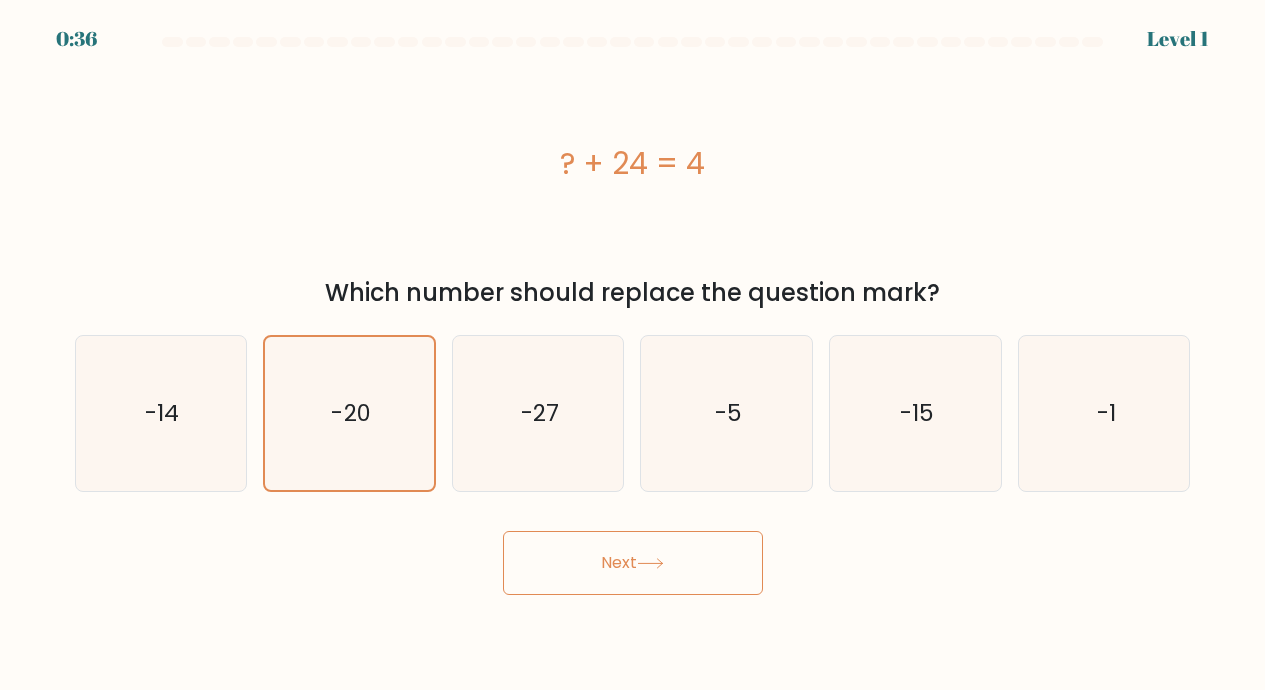 click on "Next" at bounding box center [633, 563] 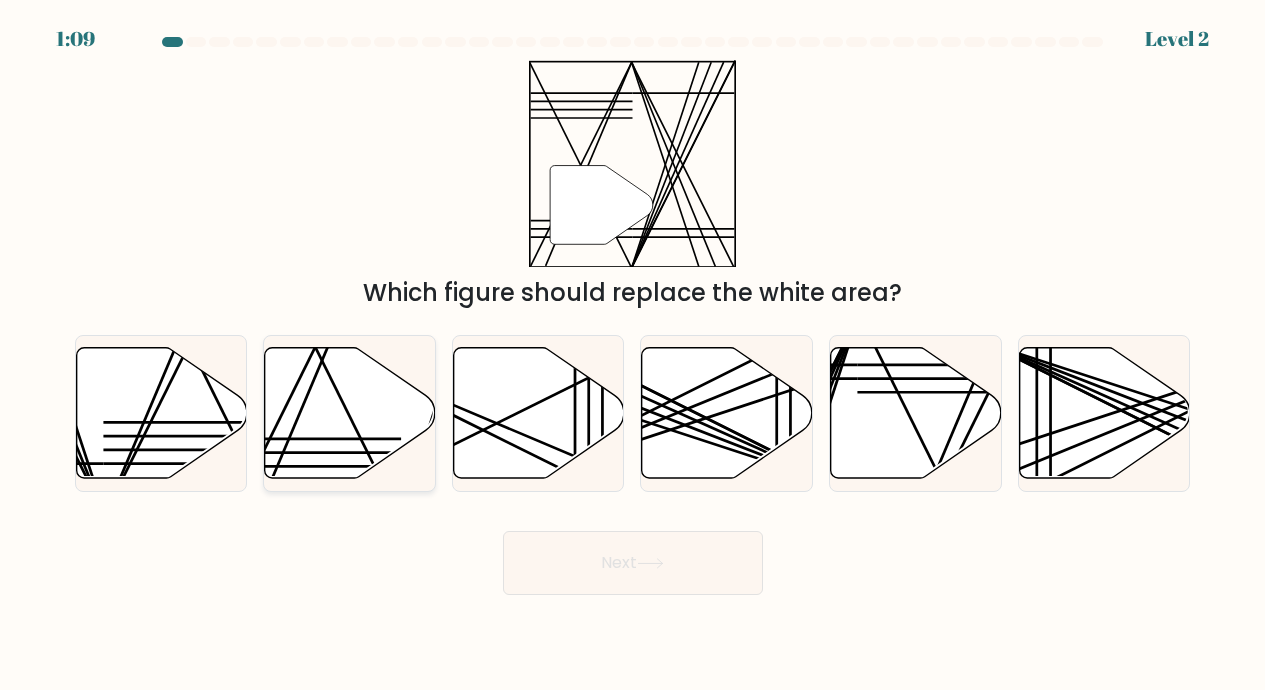 click 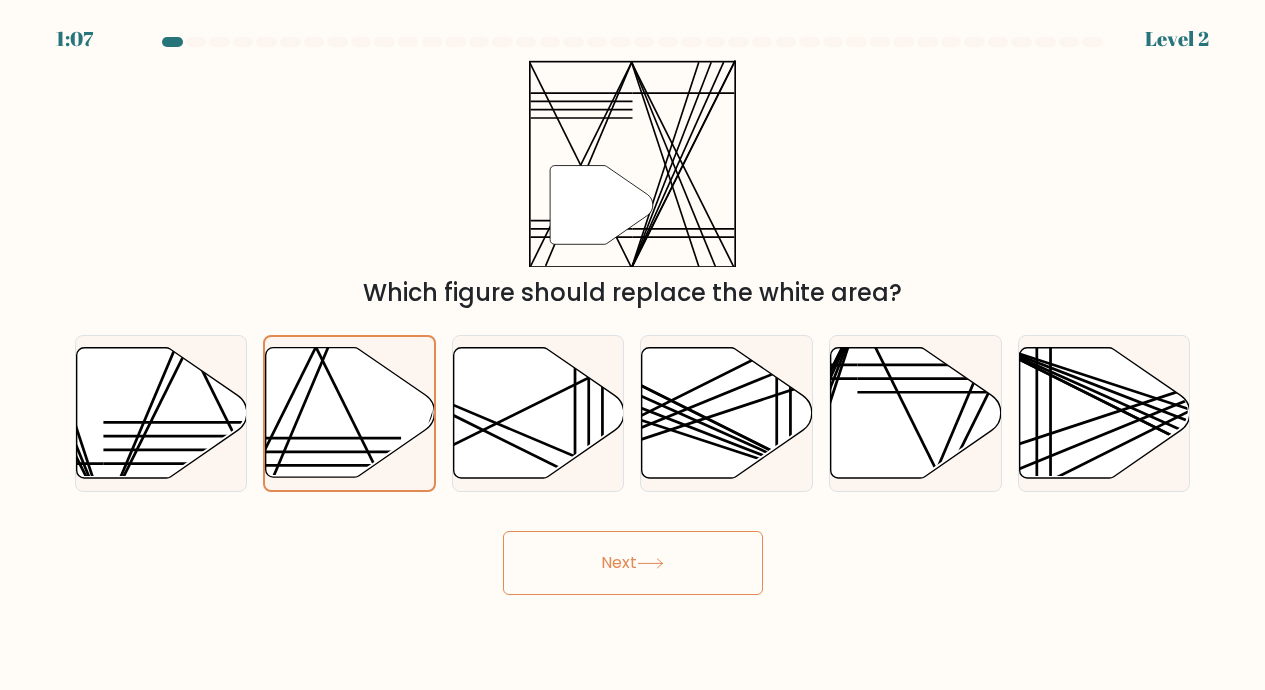 click on "Next" at bounding box center [633, 563] 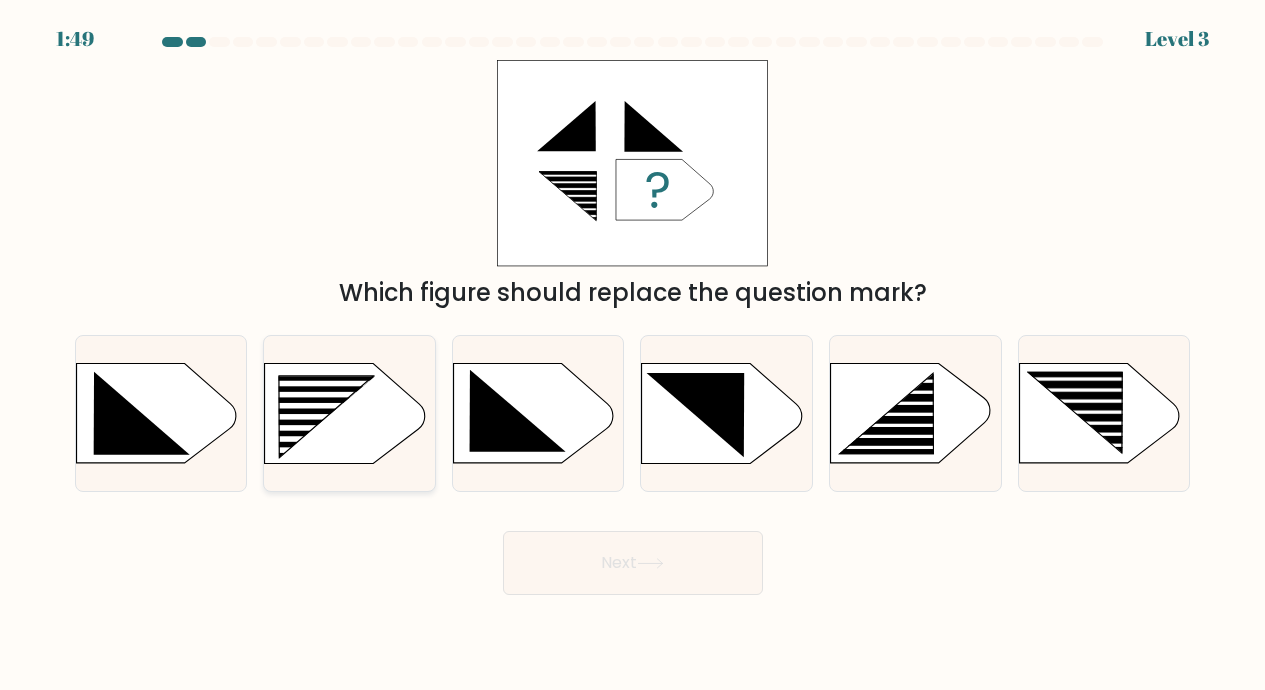 click 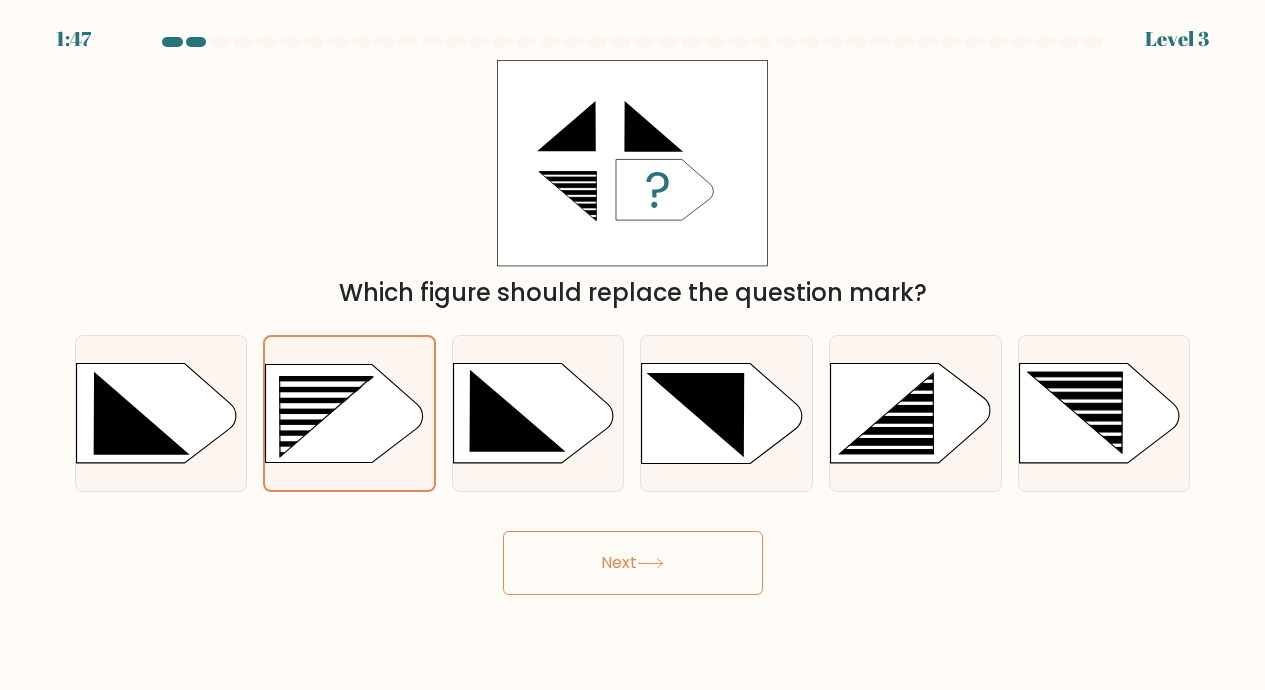 click on "Next" at bounding box center [633, 563] 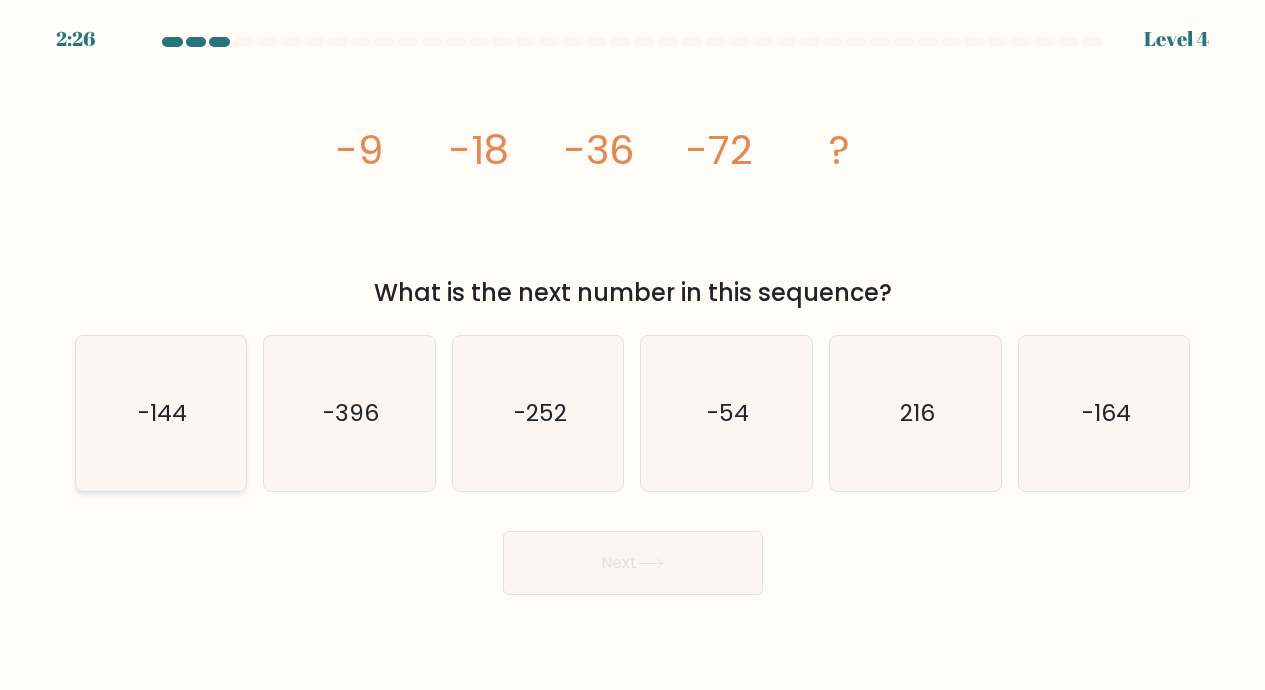 click on "-144" 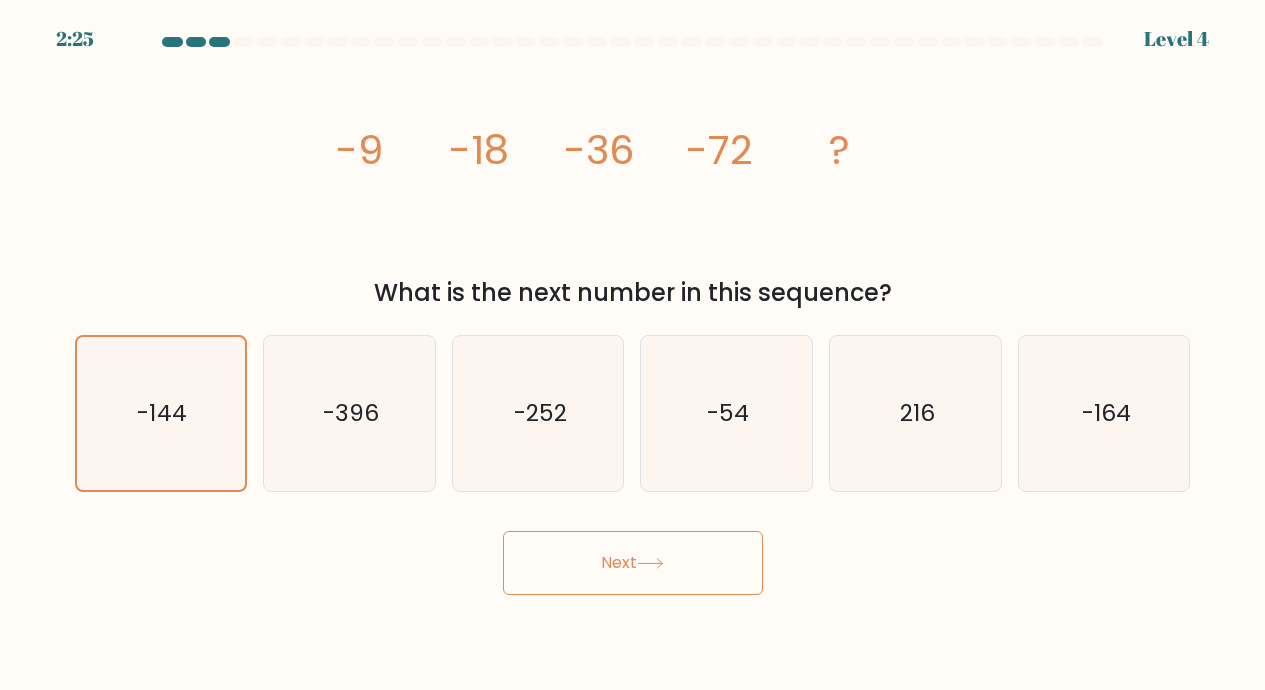 click on "Next" at bounding box center [633, 563] 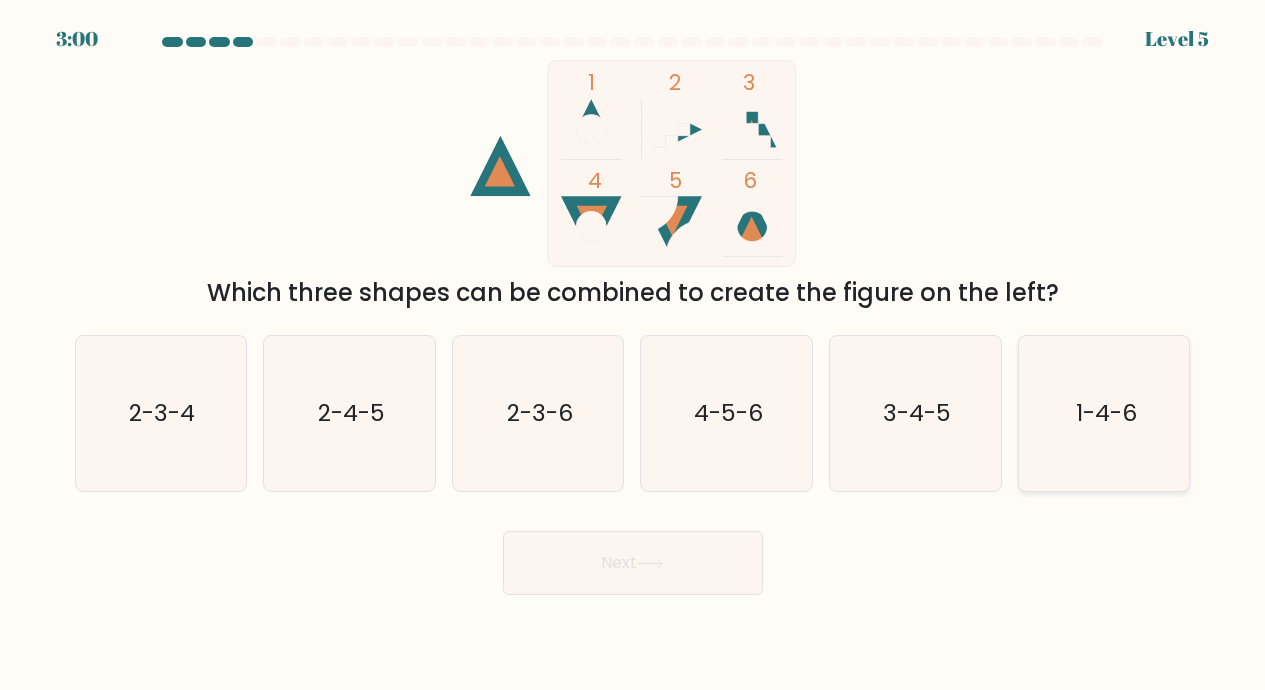 click on "1-4-6" 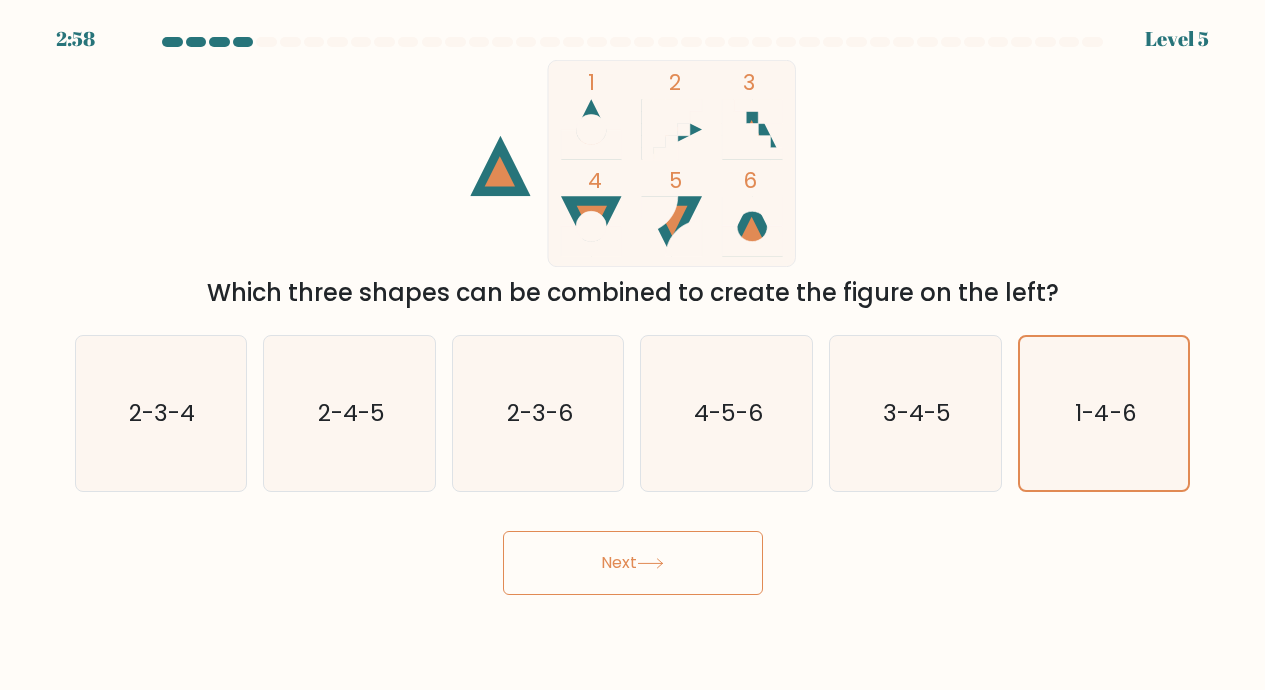 click on "Next" at bounding box center (633, 563) 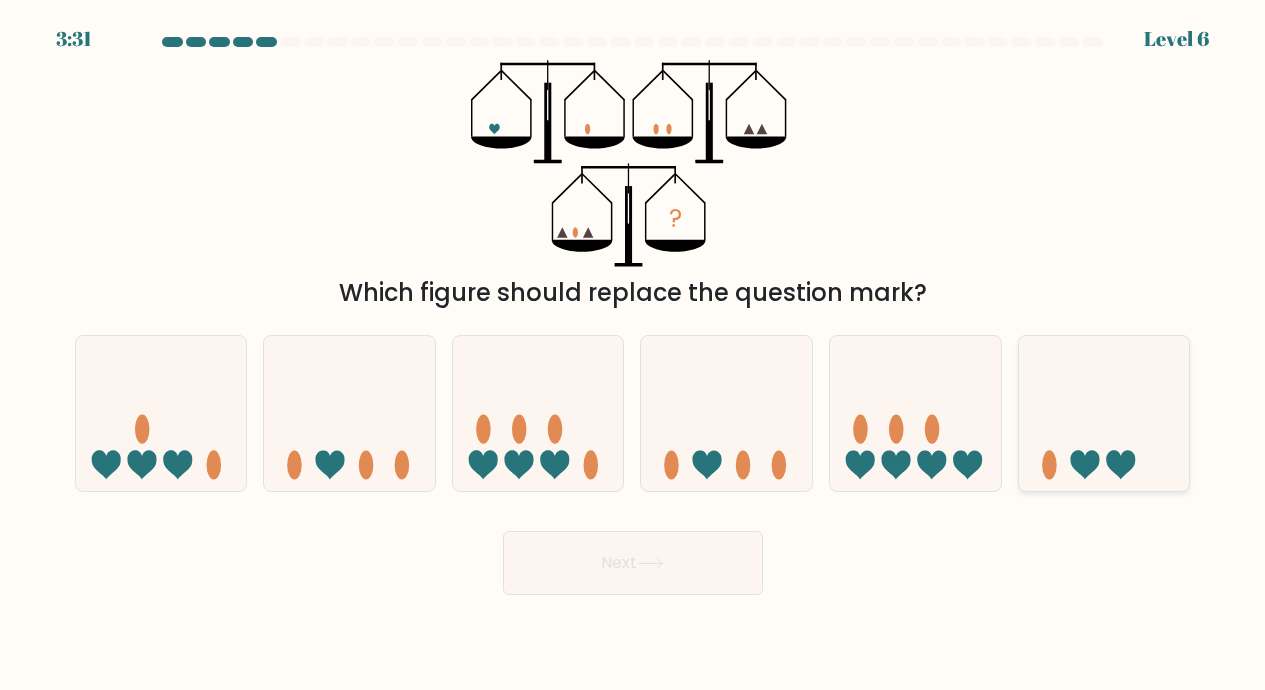 click 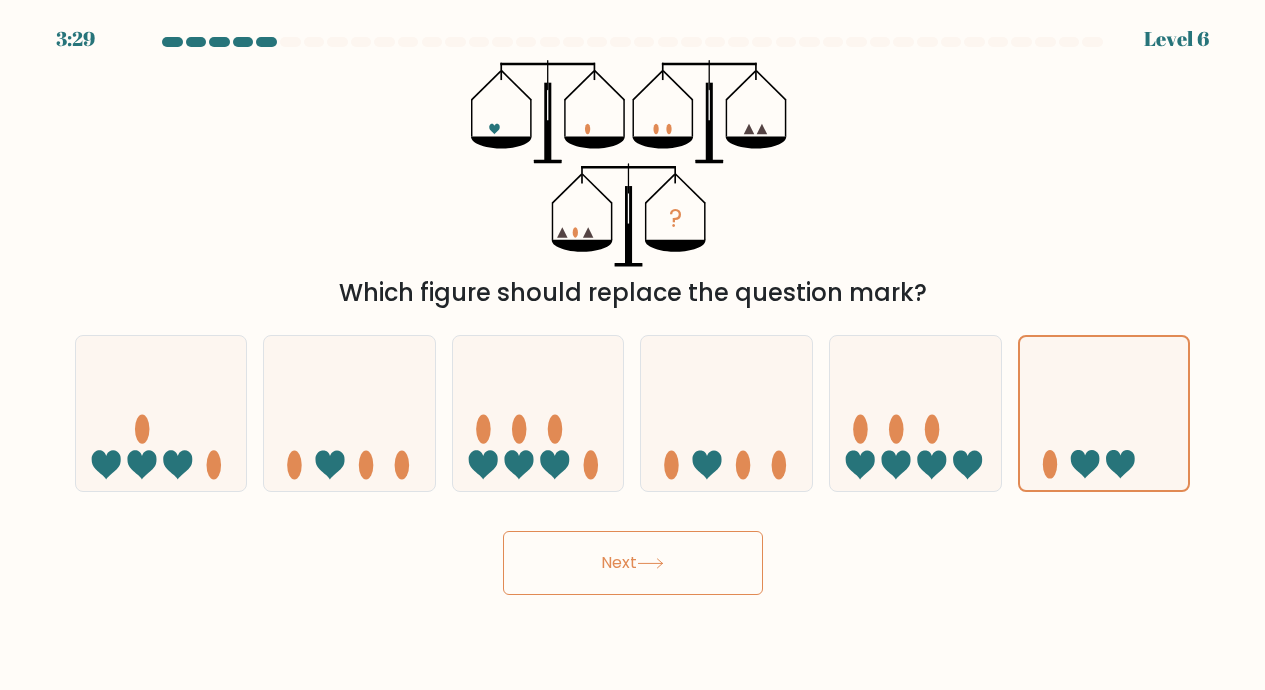 click on "Next" at bounding box center (633, 563) 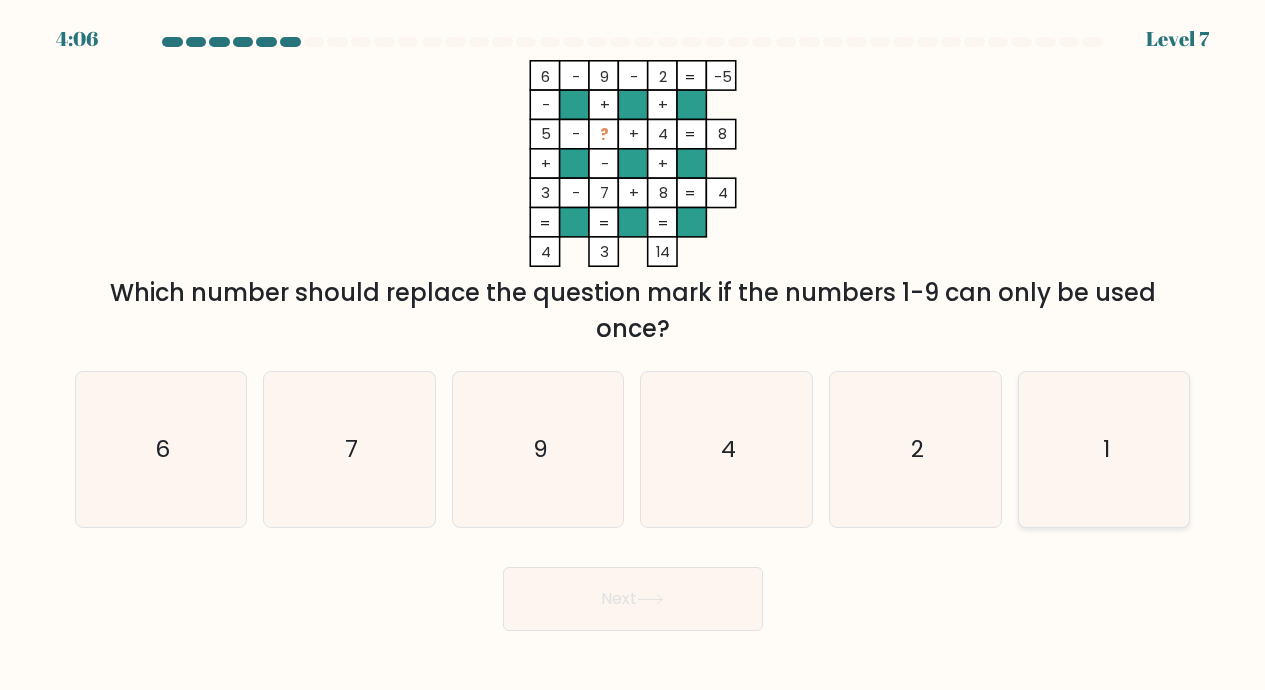 click on "1" 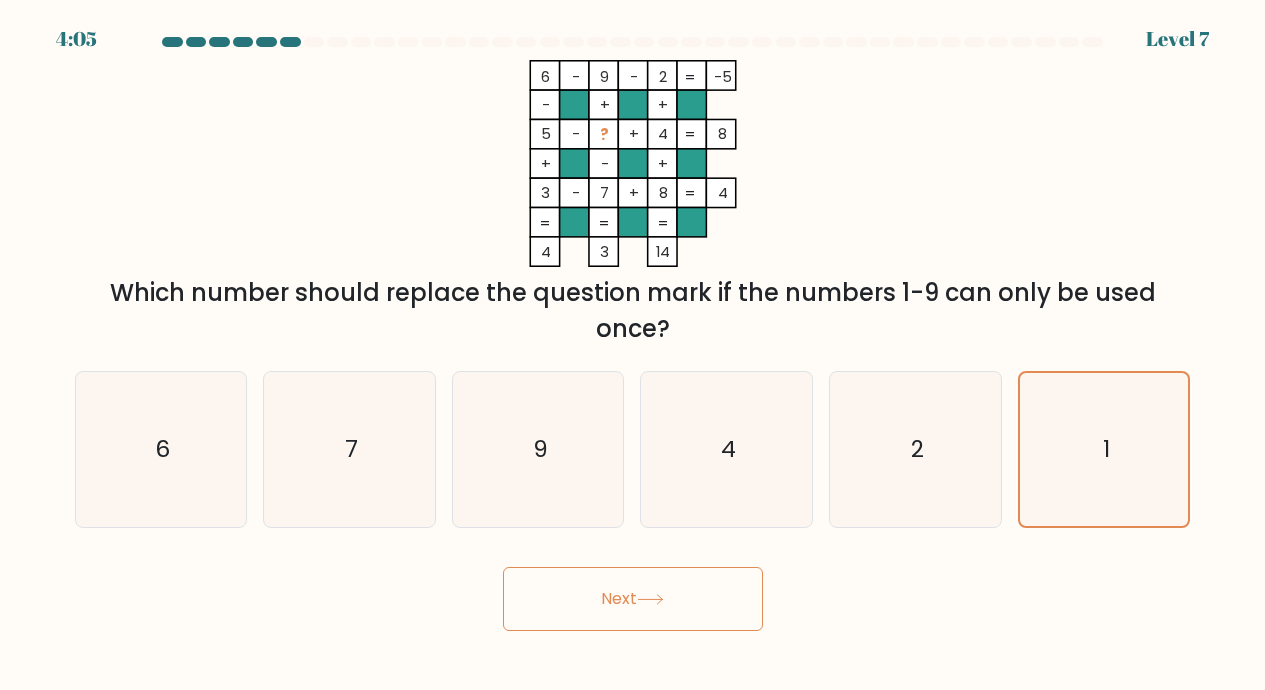 click on "Next" at bounding box center [633, 599] 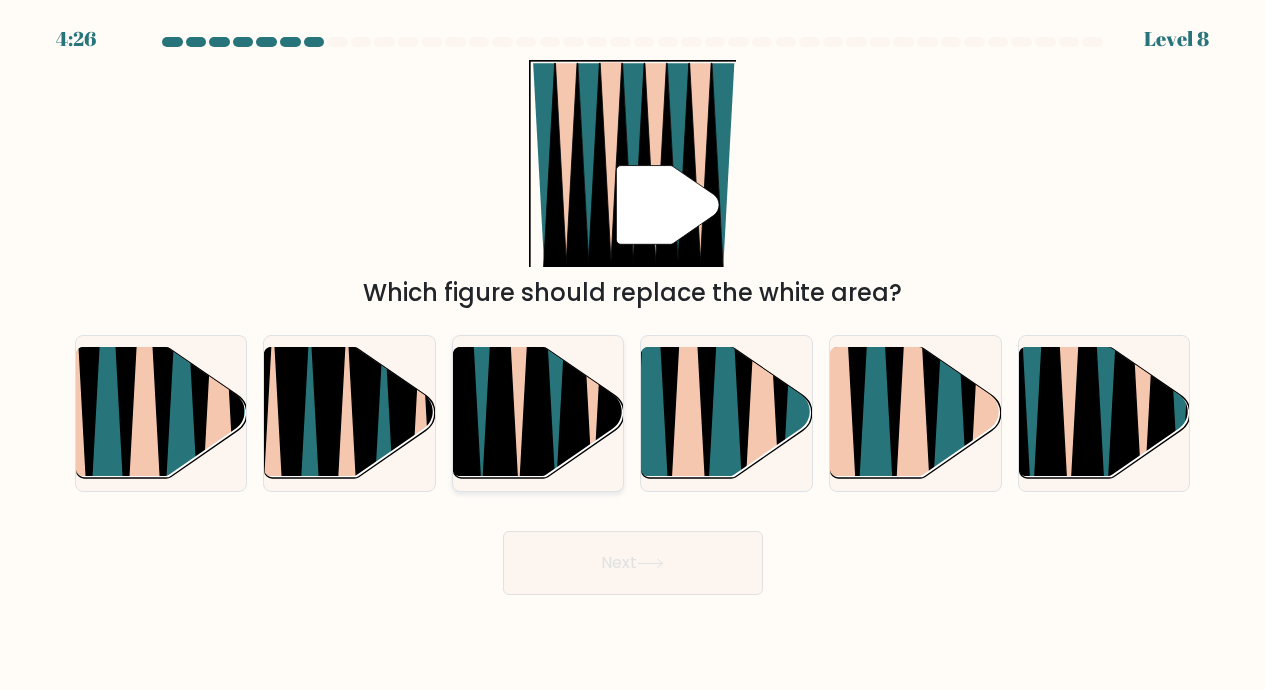 click 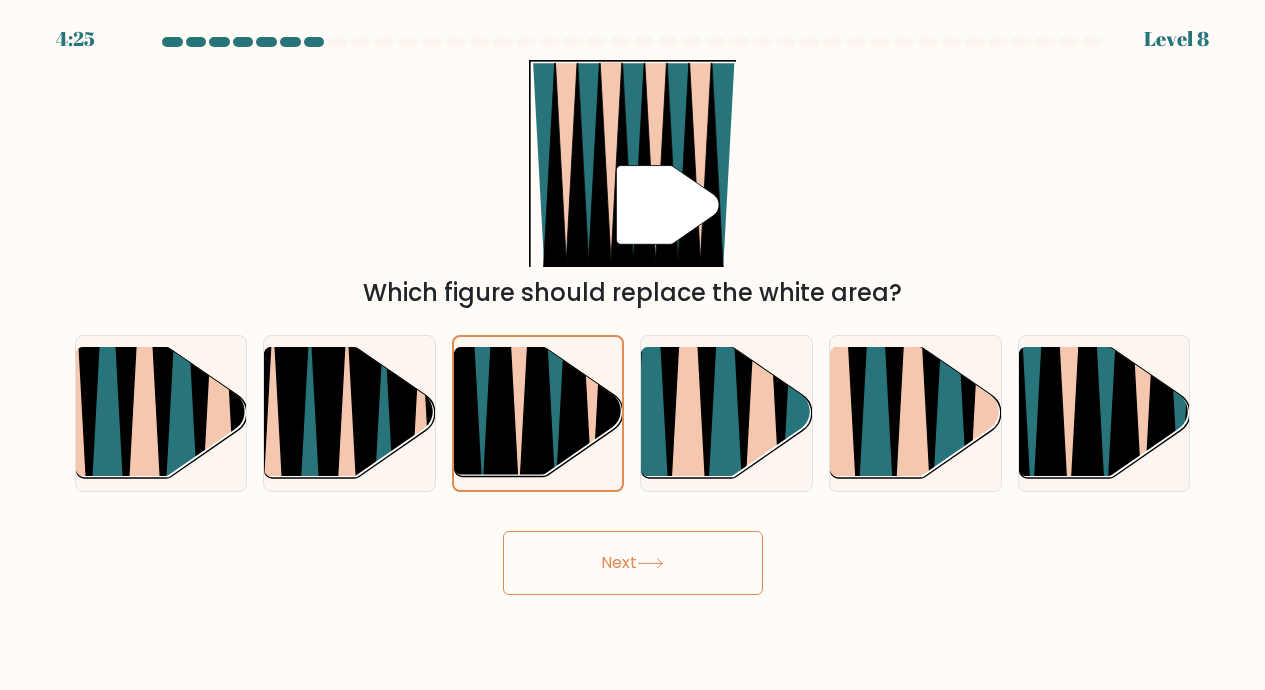 click 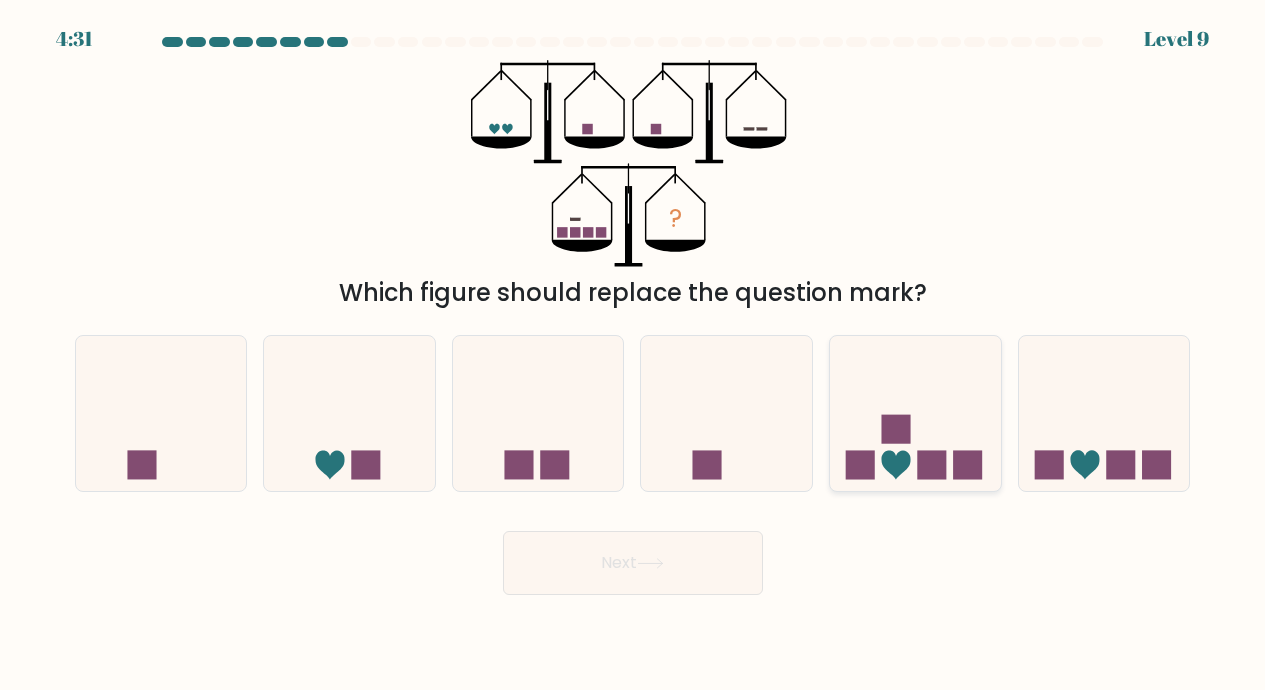 click 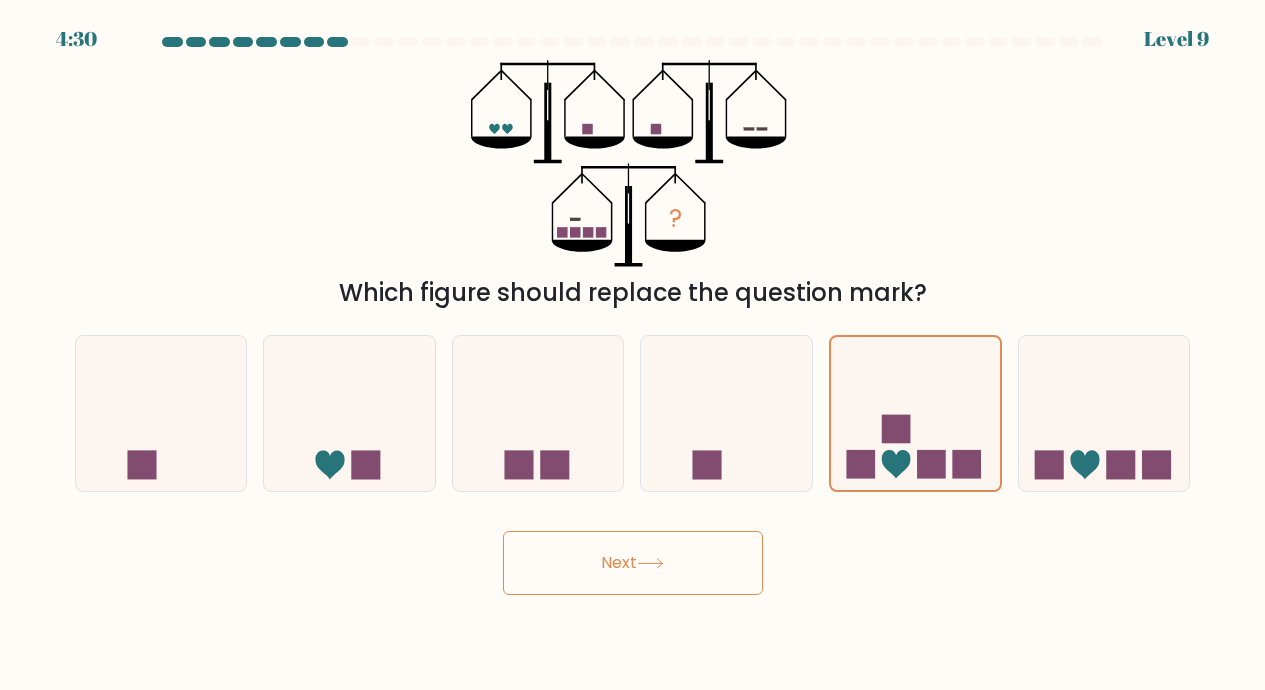 click on "Next" at bounding box center (633, 563) 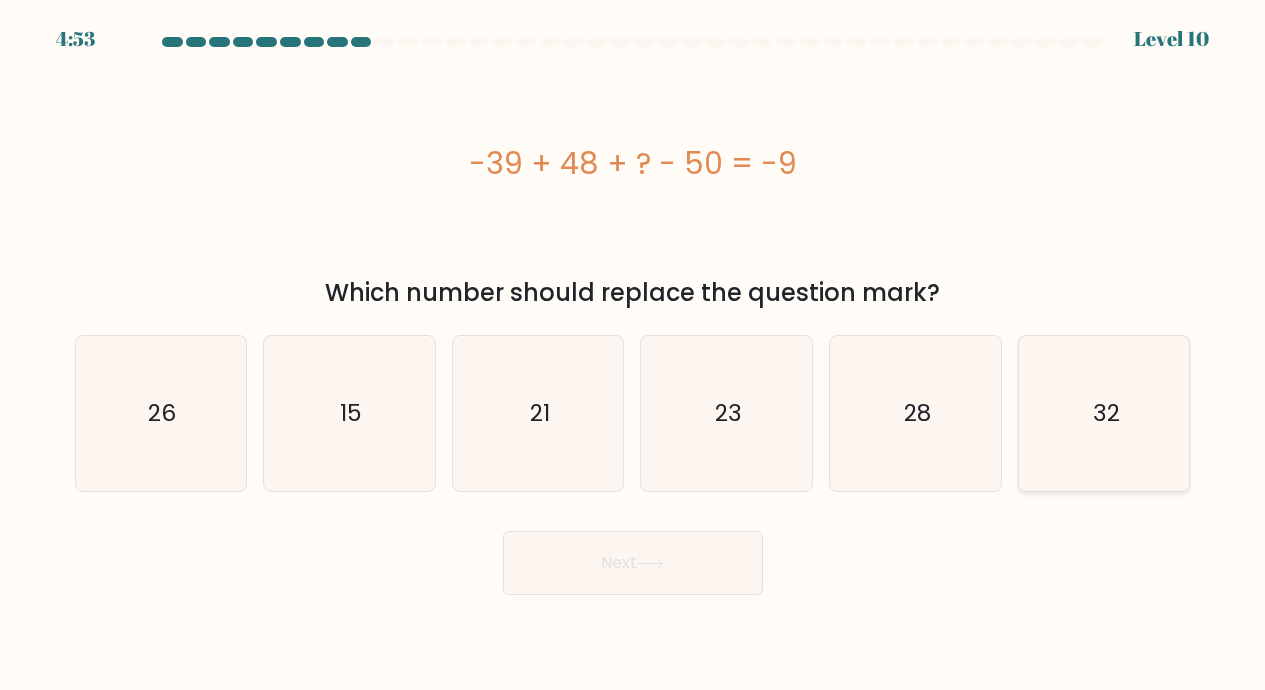 click on "32" 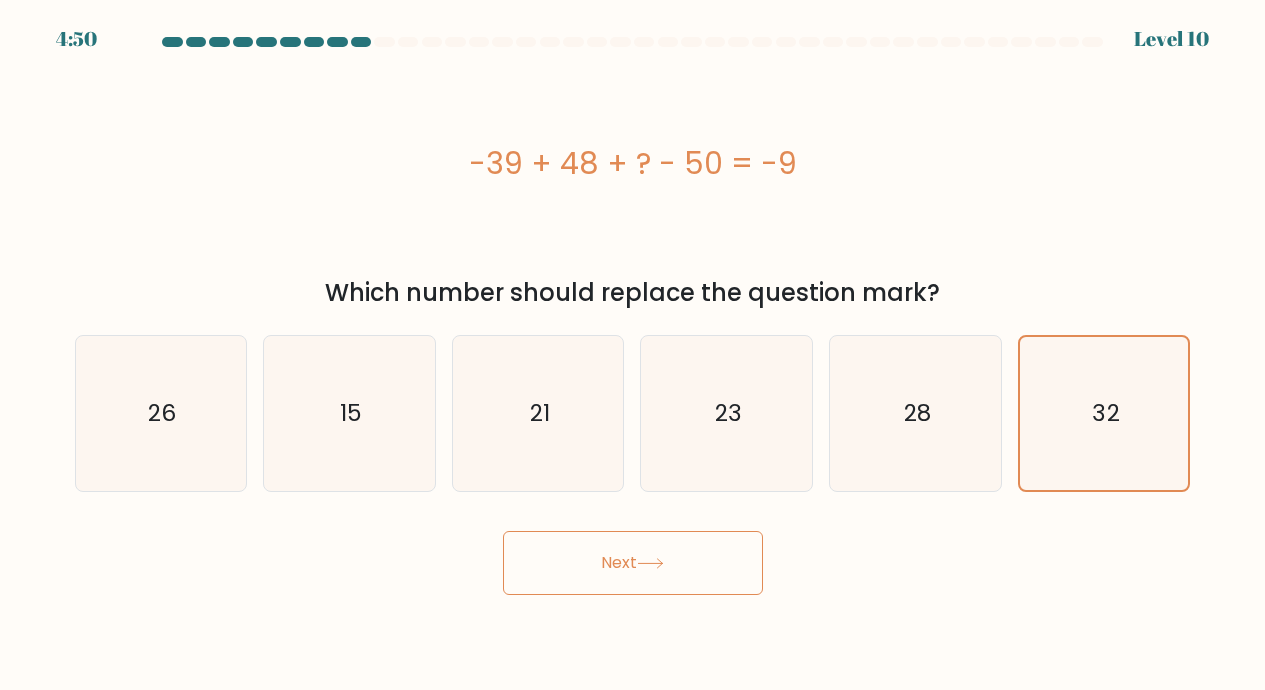 click on "Next" at bounding box center (633, 563) 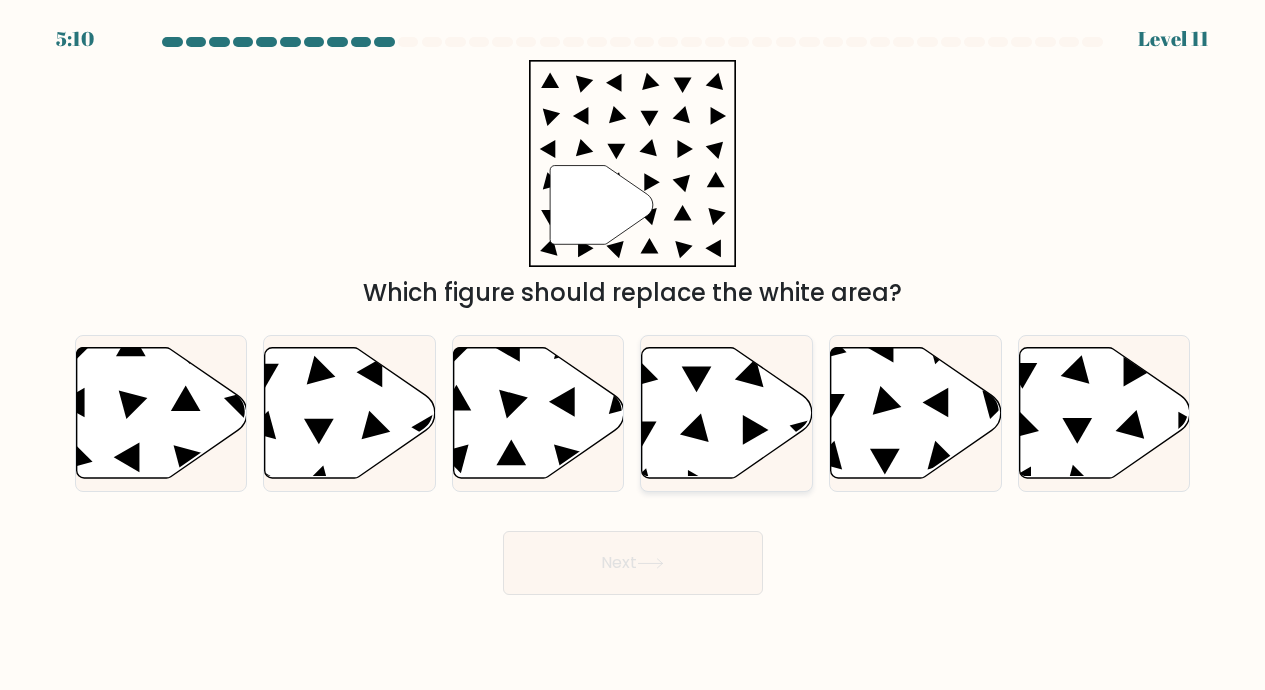 click 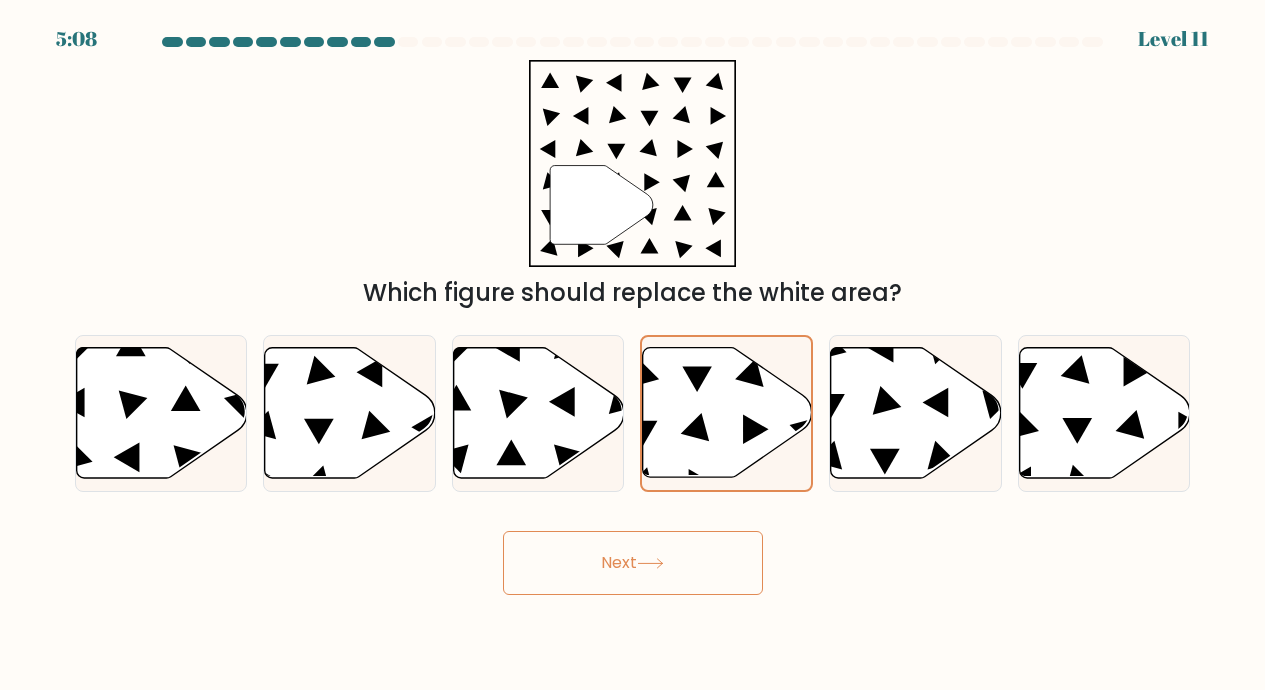 click on "Next" at bounding box center [633, 563] 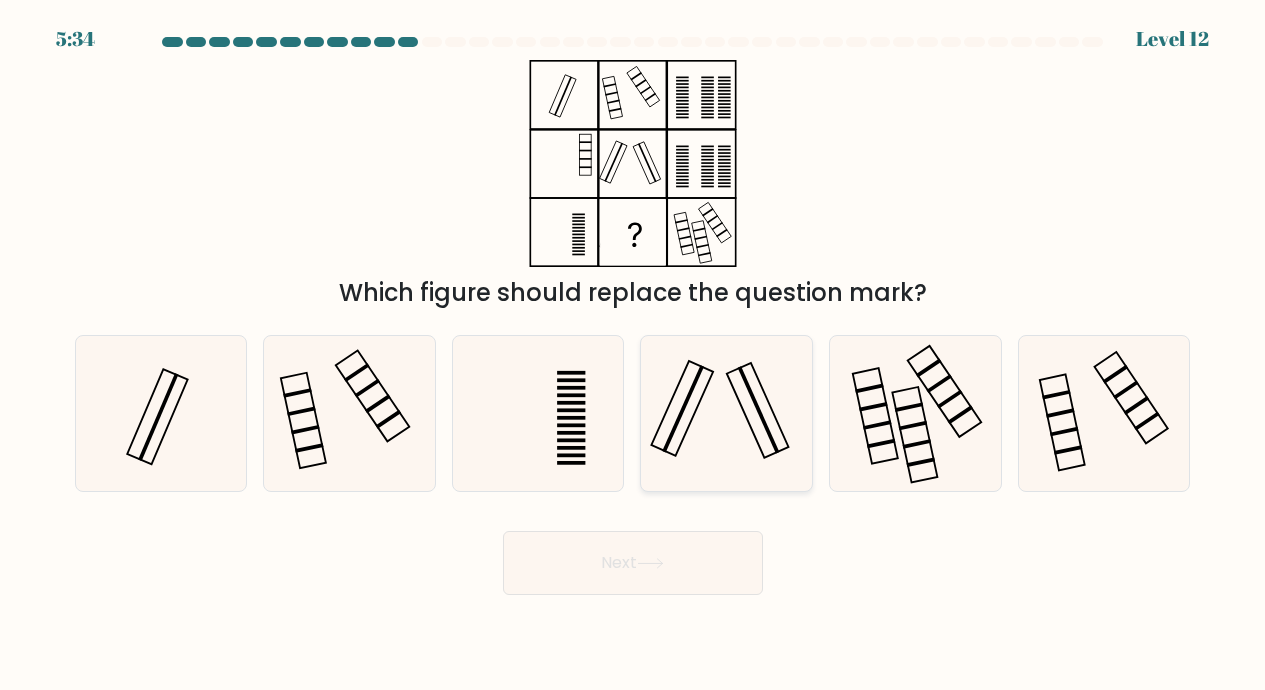 click 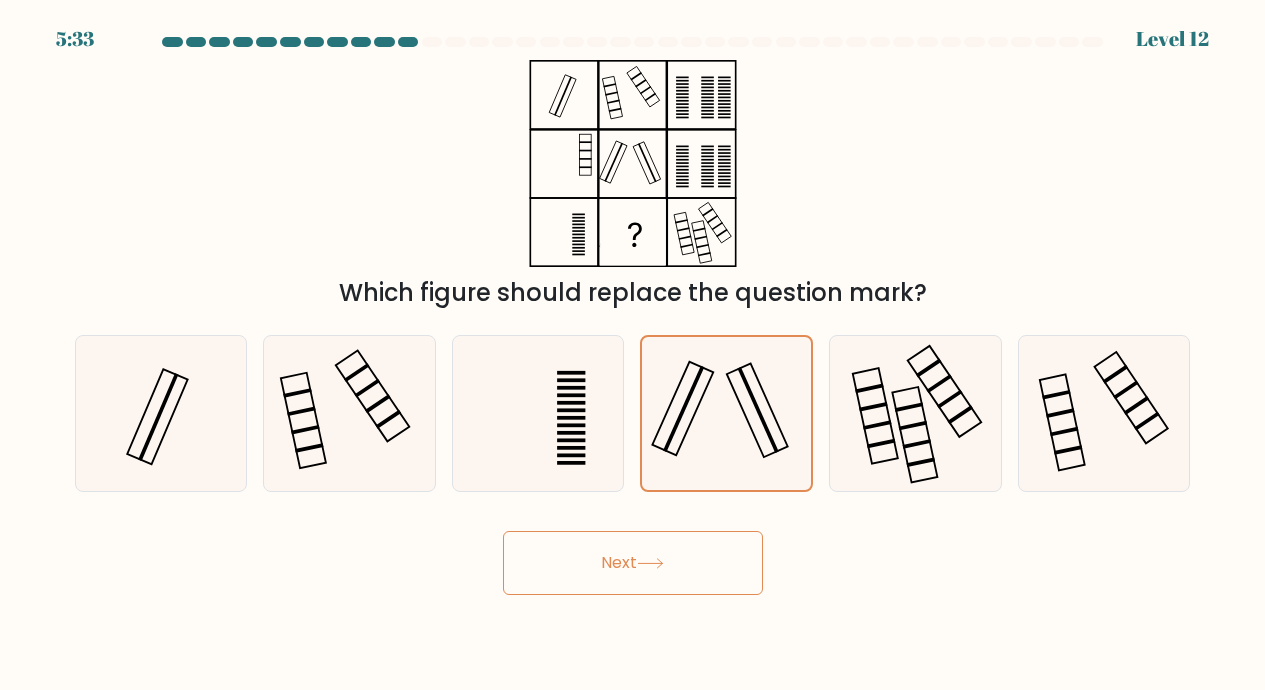 click on "Next" at bounding box center [633, 563] 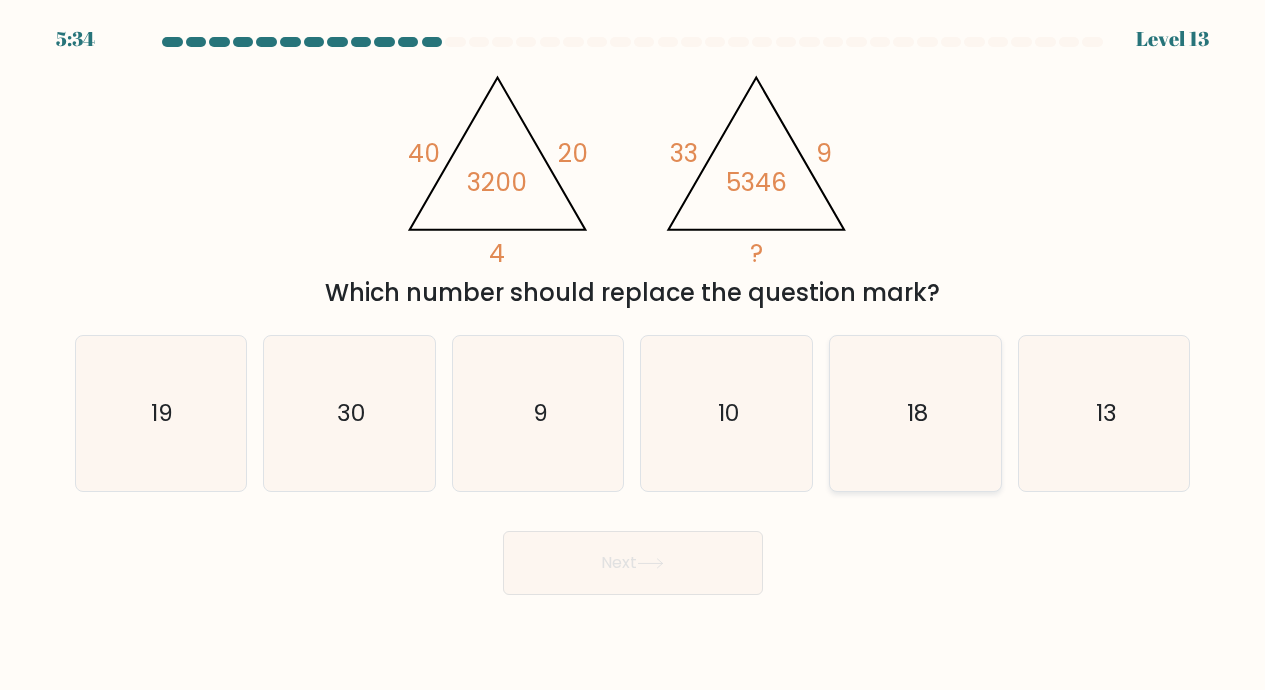 click on "18" 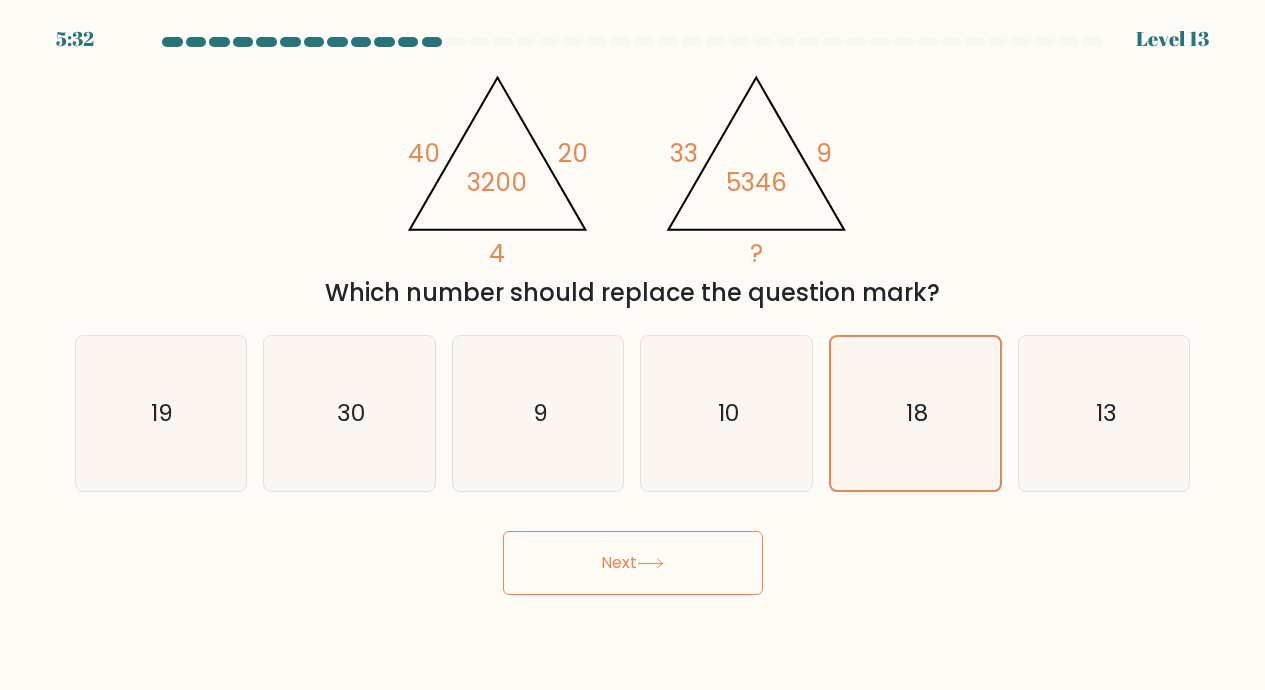 click on "Next" at bounding box center [633, 563] 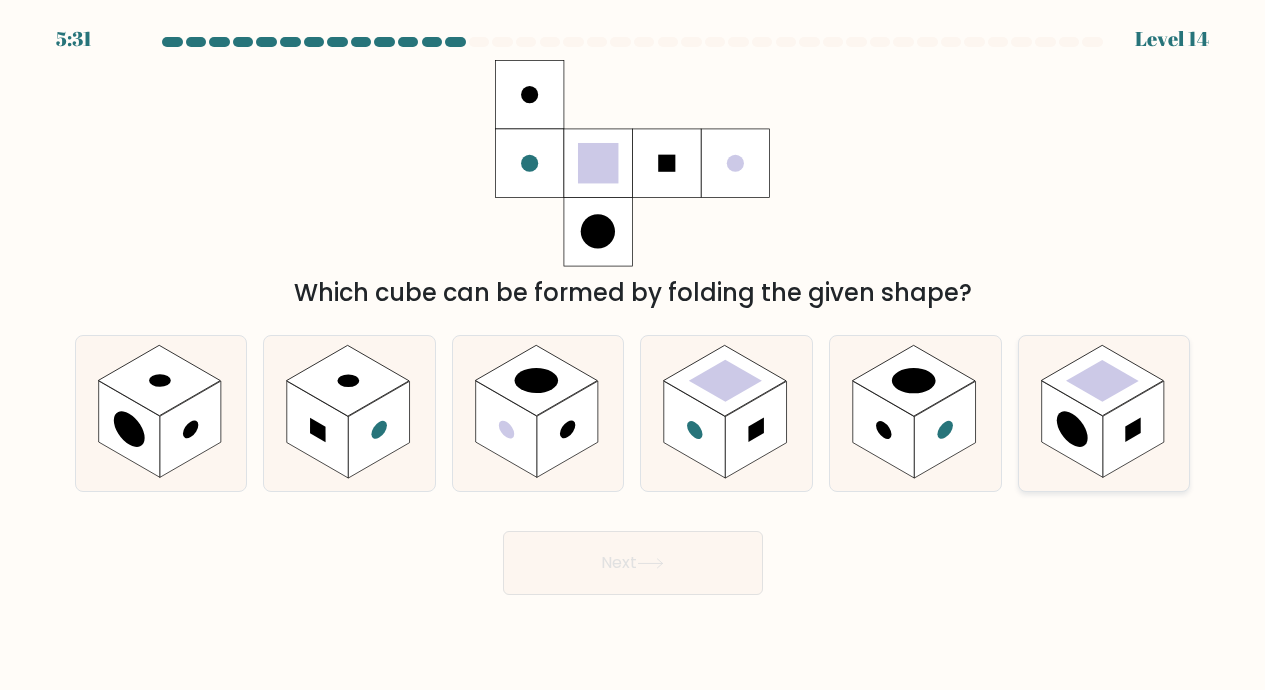 click 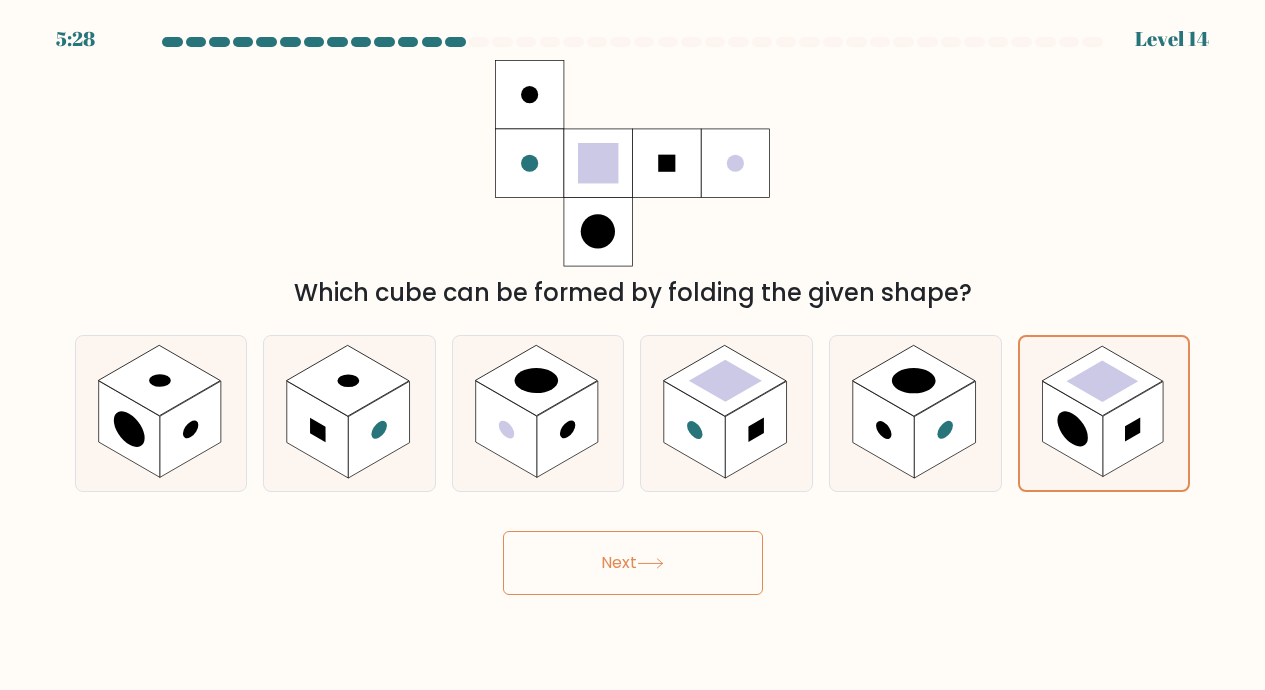 click on "Next" at bounding box center (633, 563) 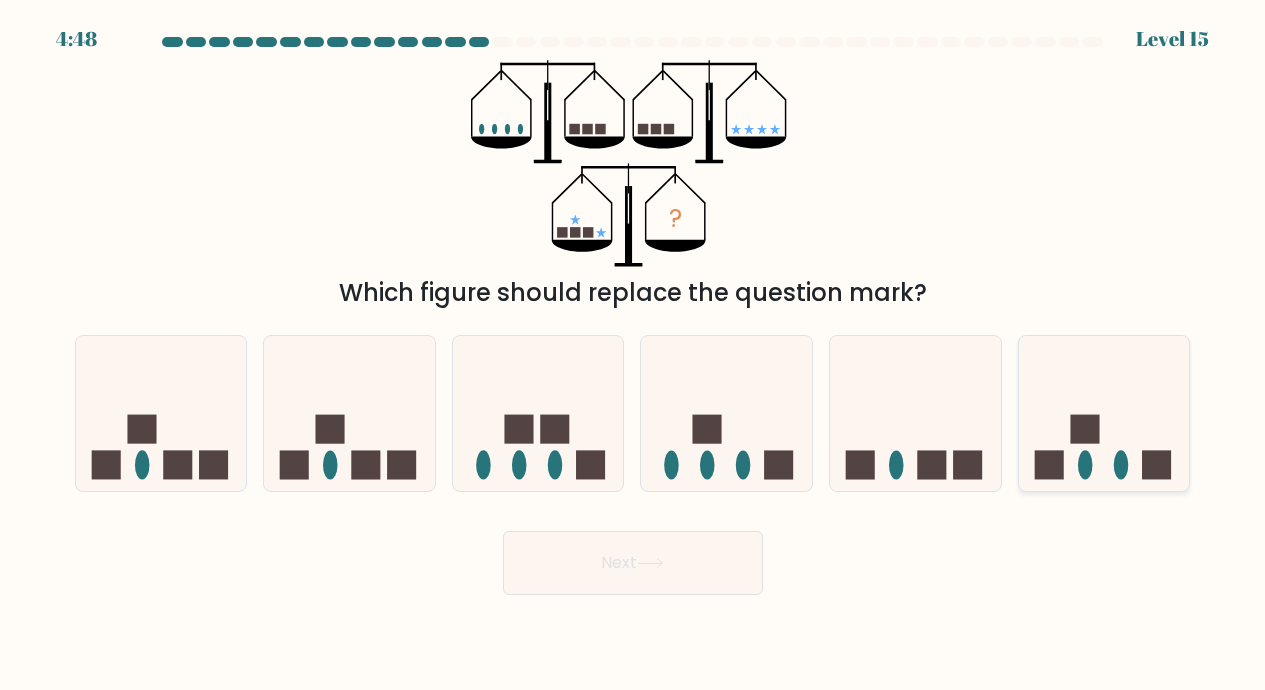 click 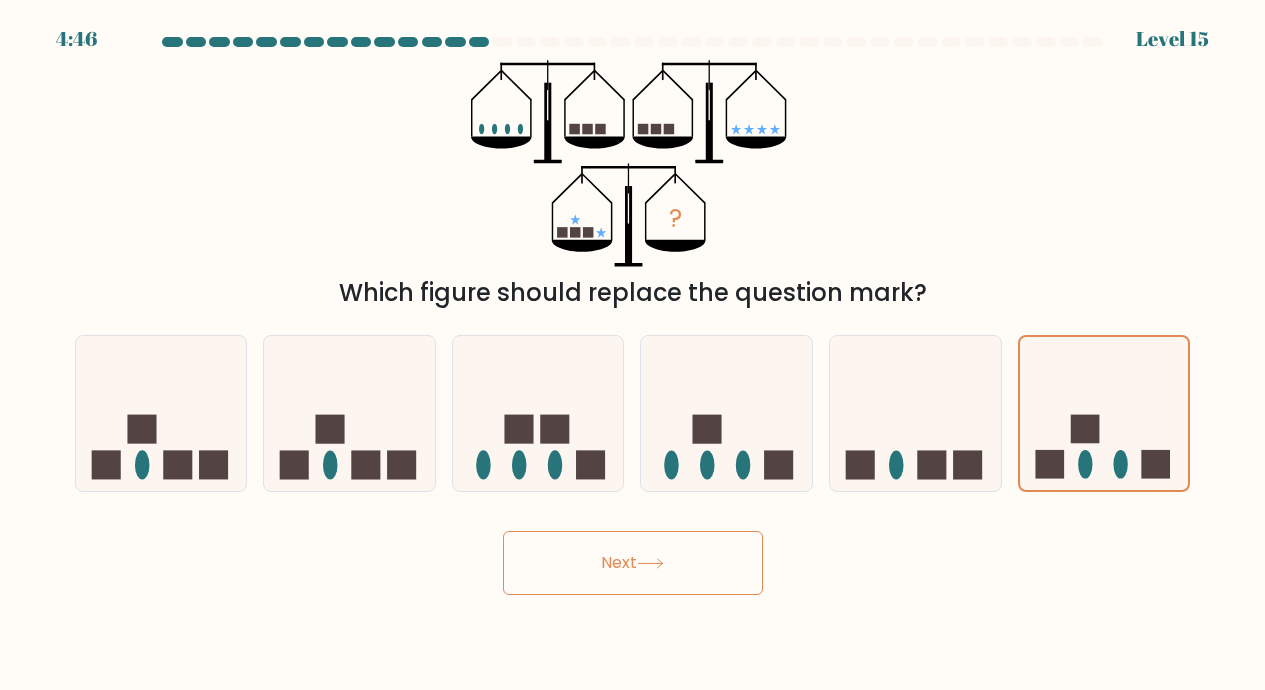 click on "Next" at bounding box center [633, 563] 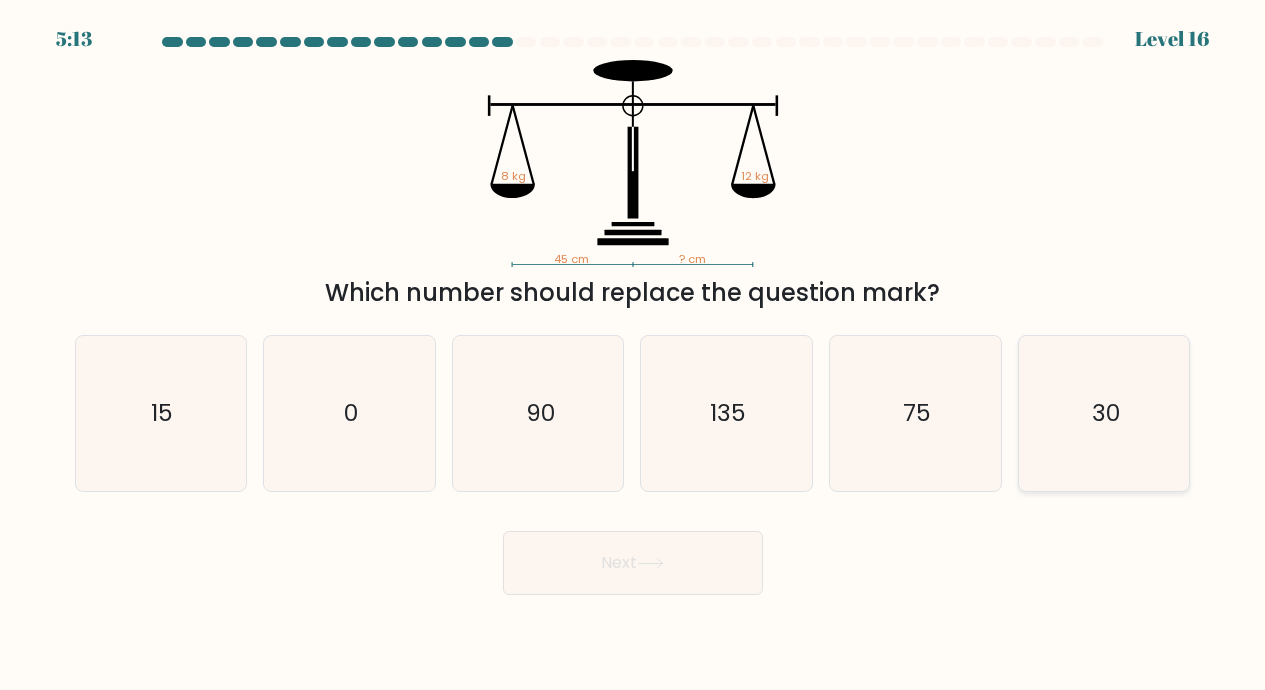 click on "30" 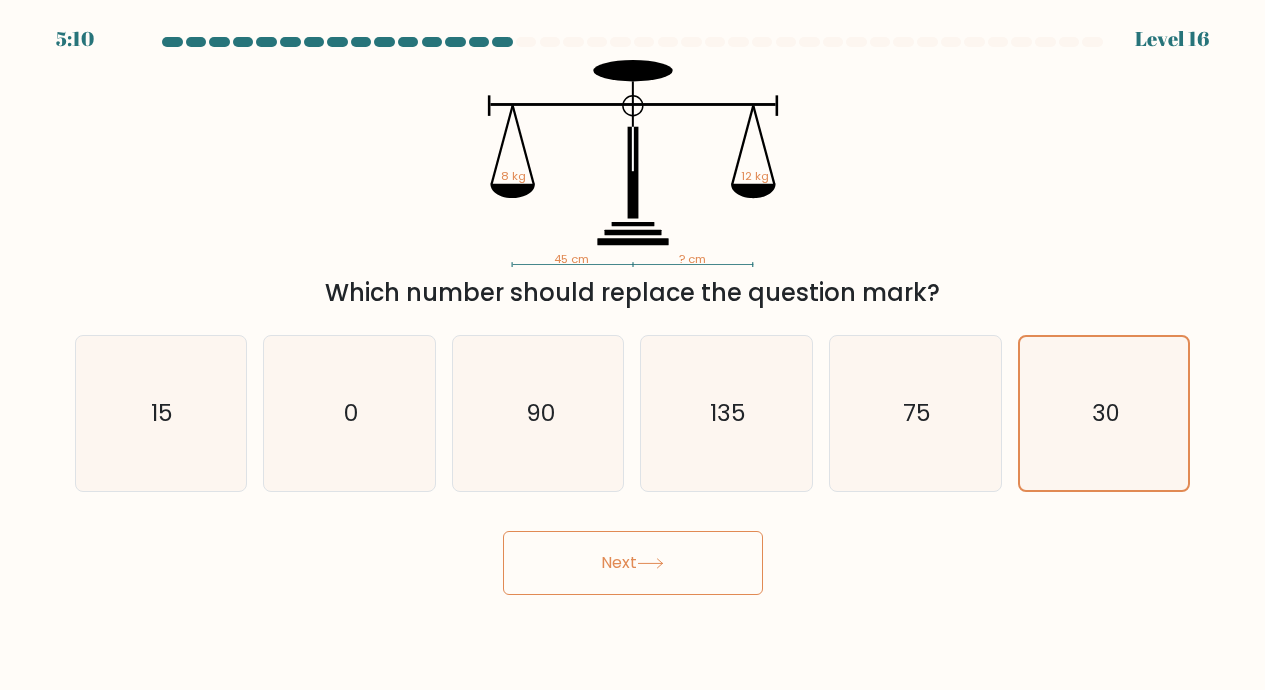 click on "Next" at bounding box center (633, 563) 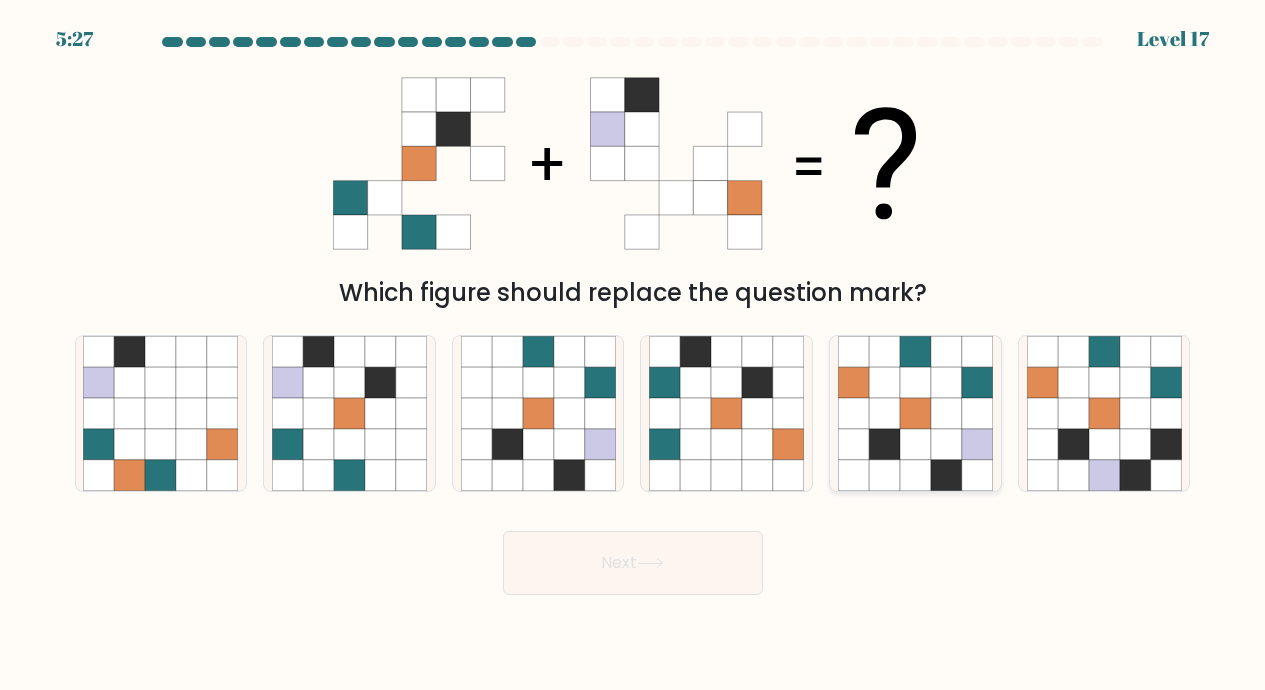 click 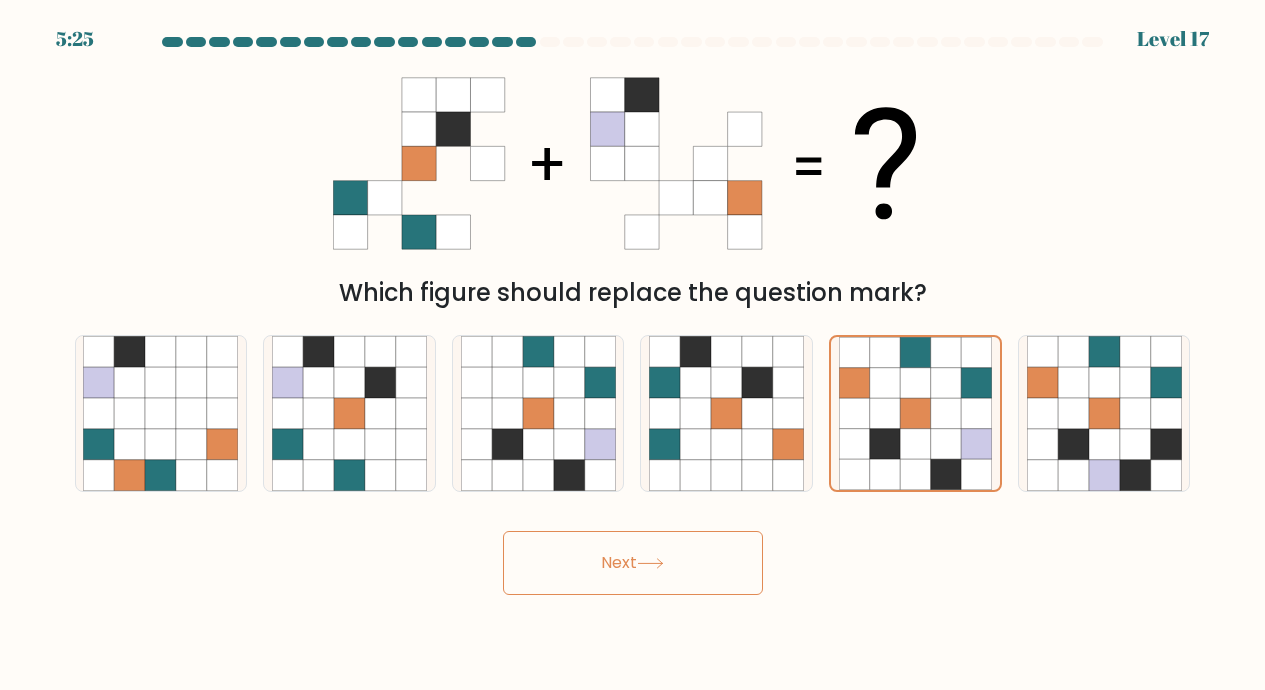 click on "Next" at bounding box center (633, 563) 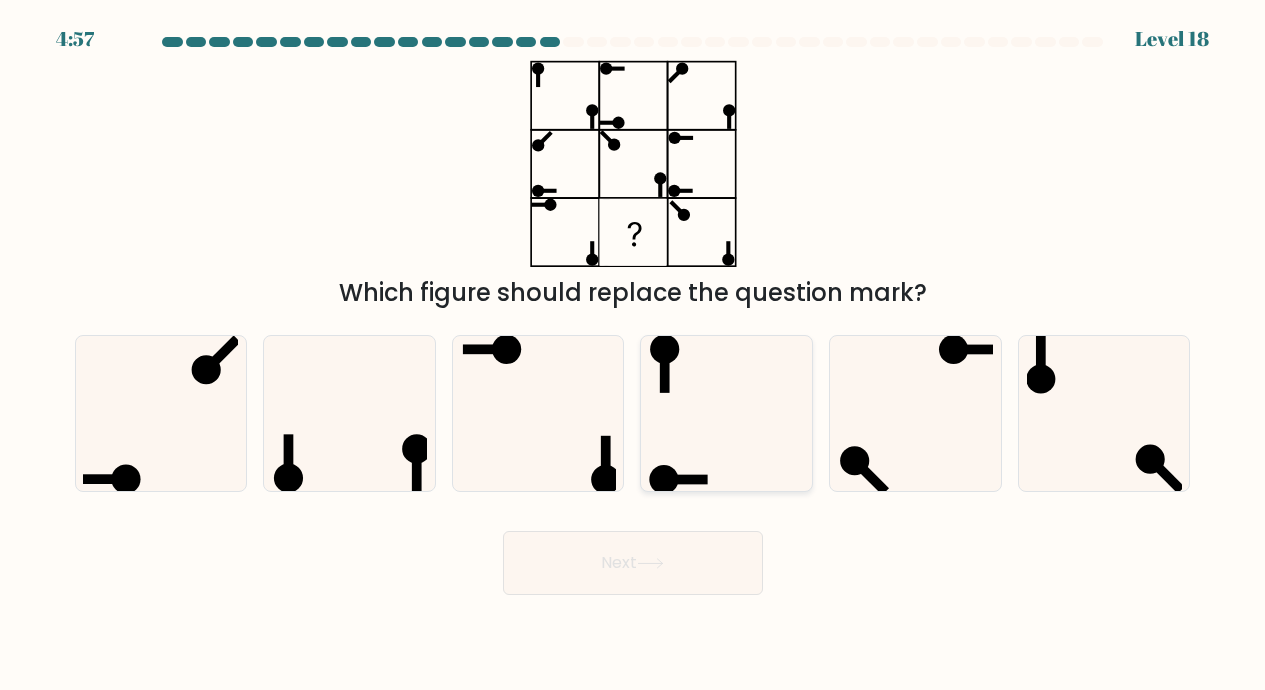 click 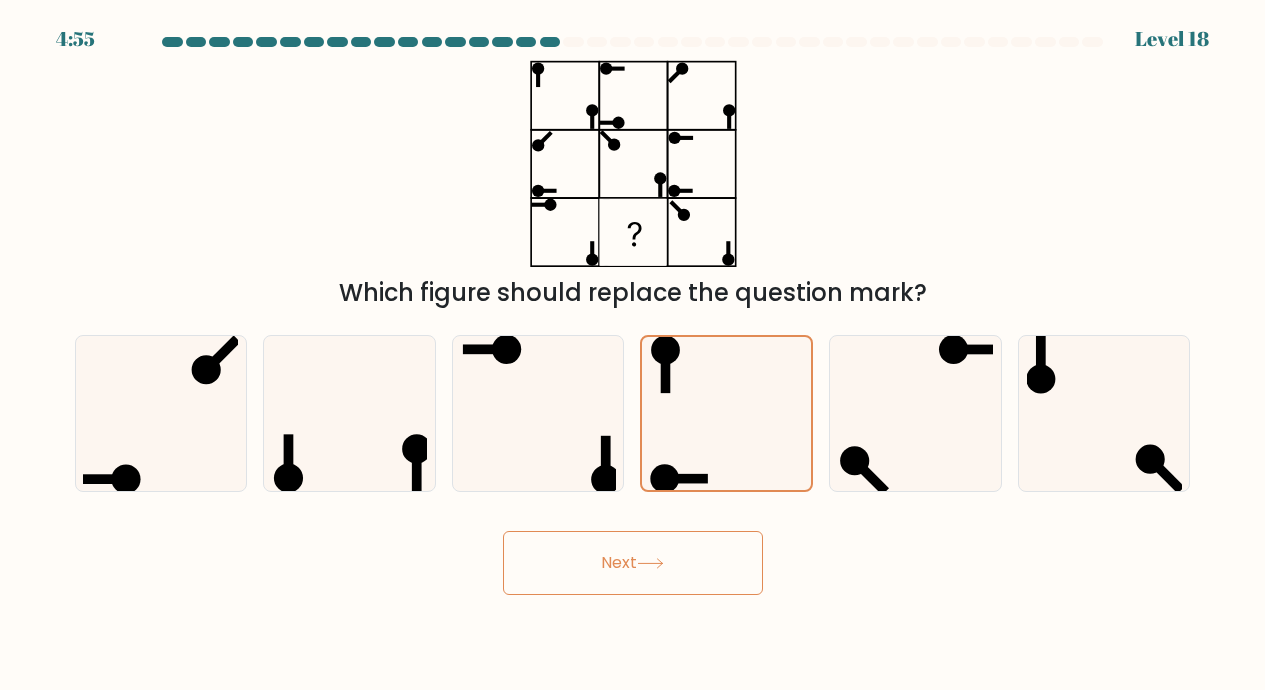 click on "Next" at bounding box center (633, 563) 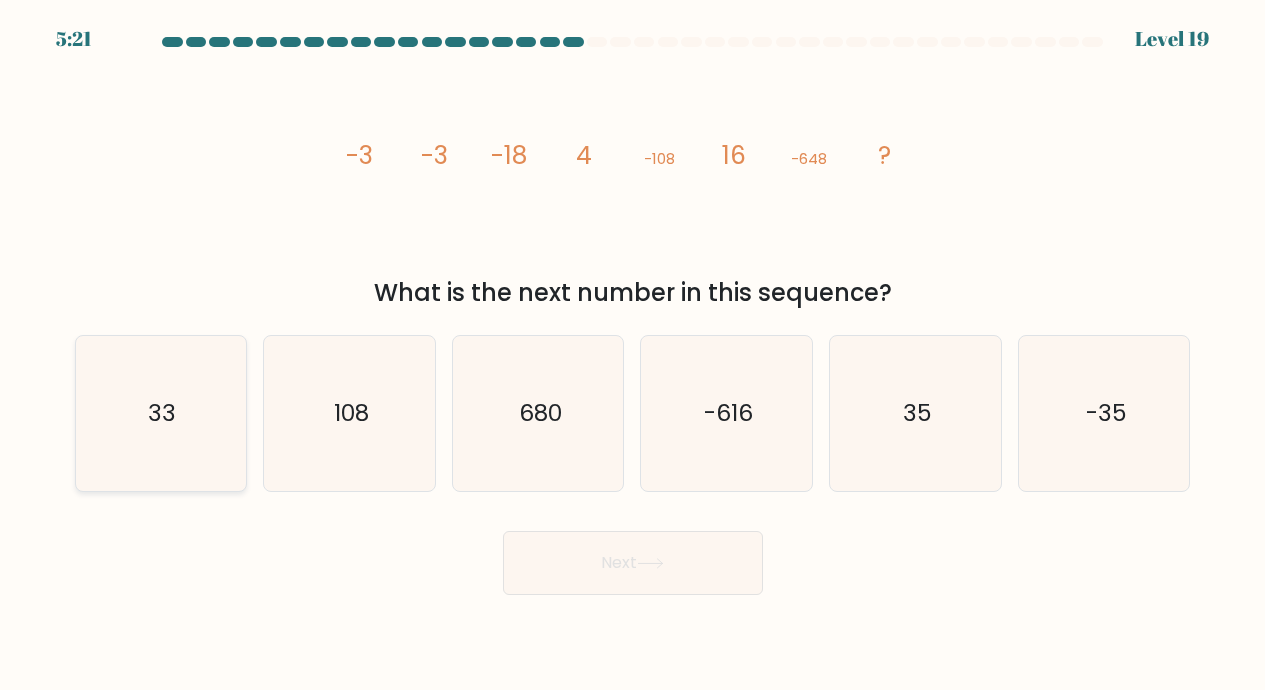 click on "33" 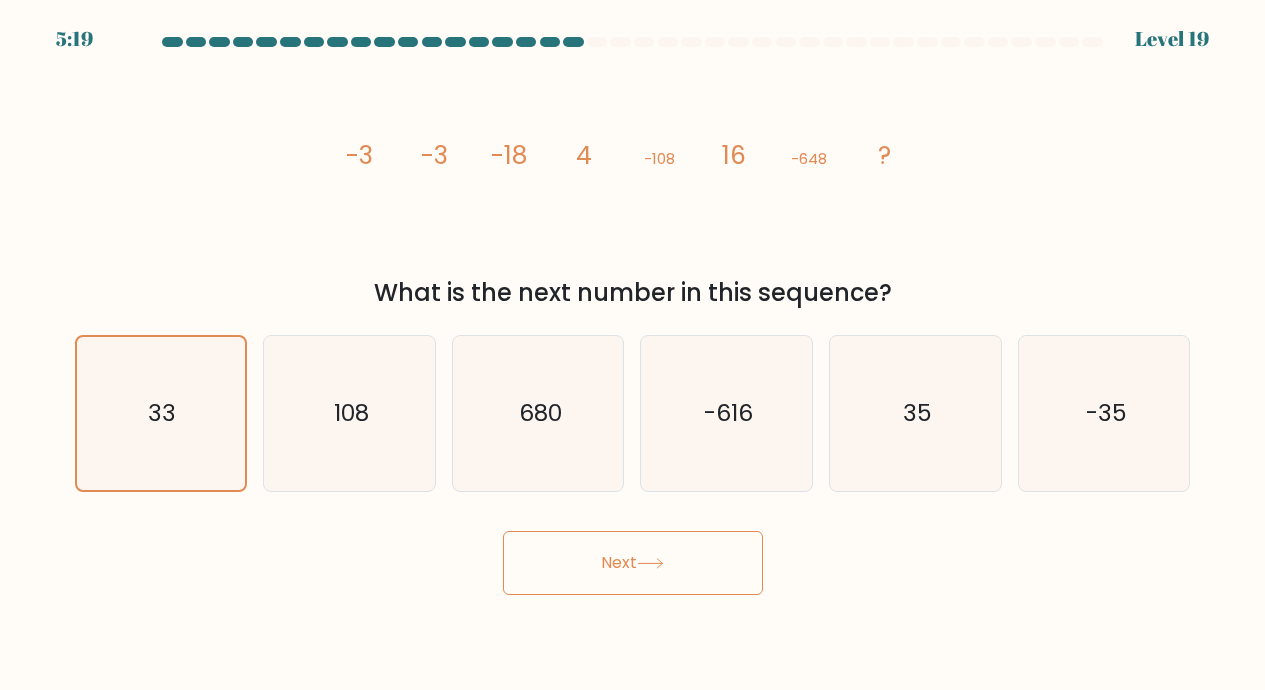 click on "Next" at bounding box center (633, 563) 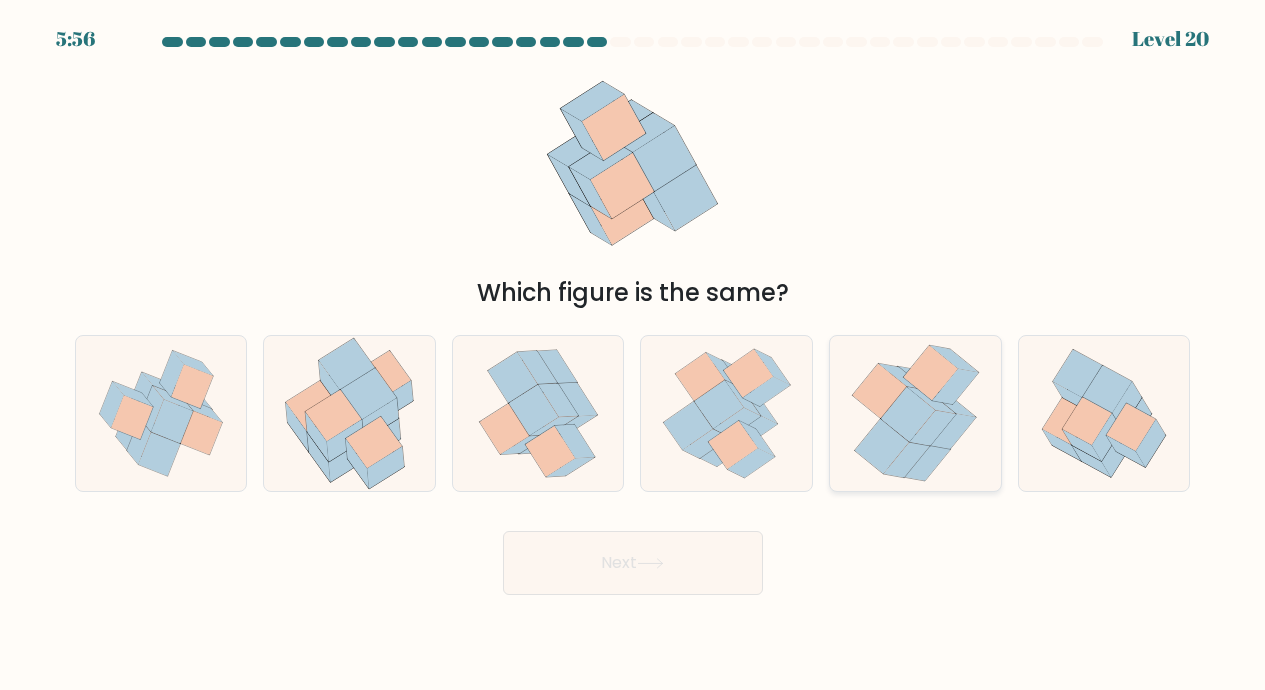 click 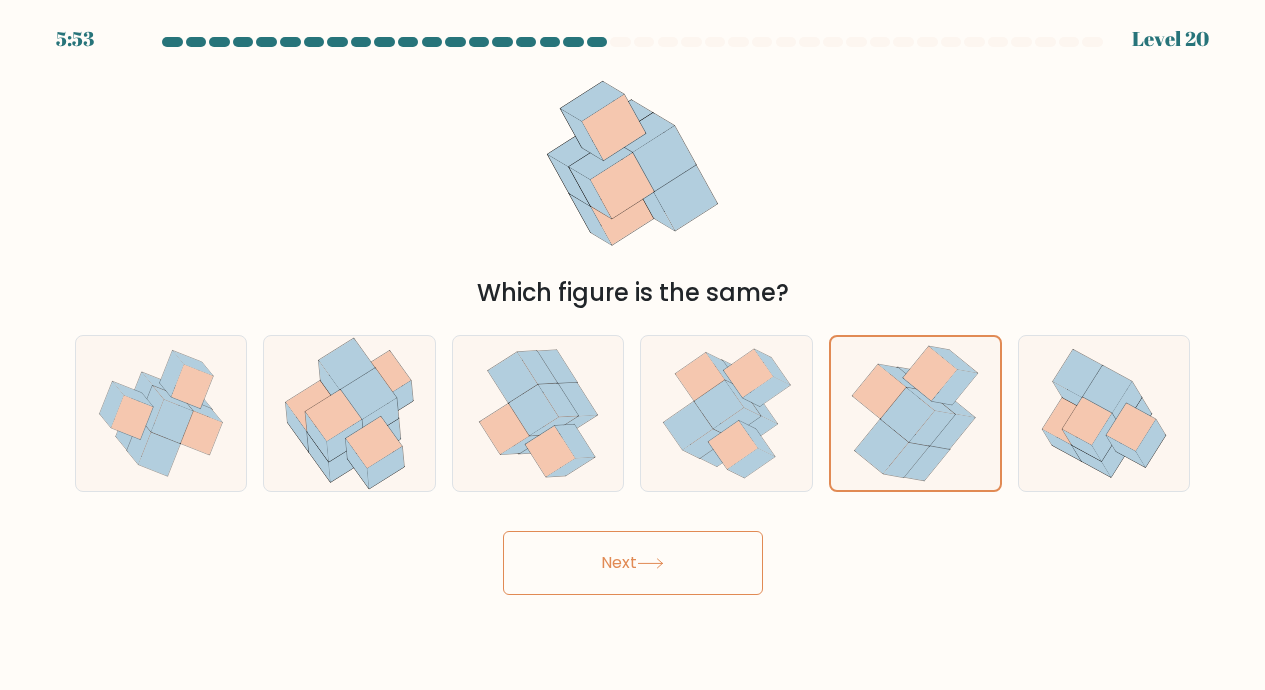 click on "Next" at bounding box center [633, 563] 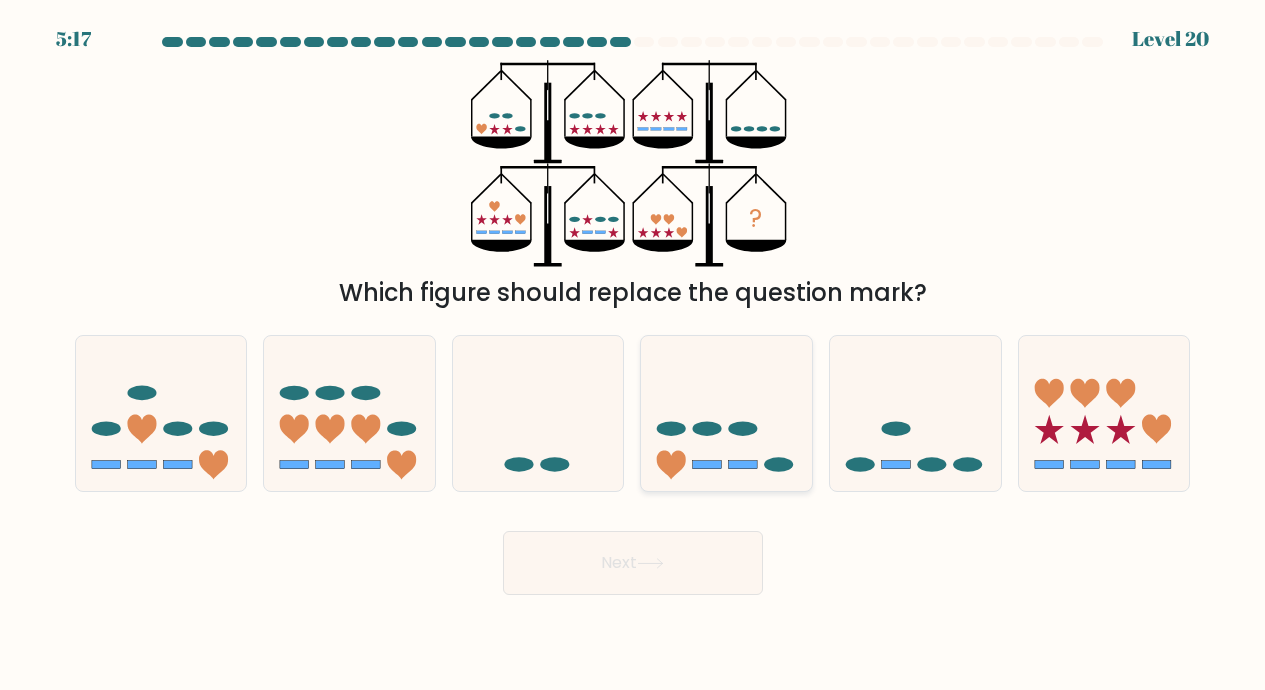 click 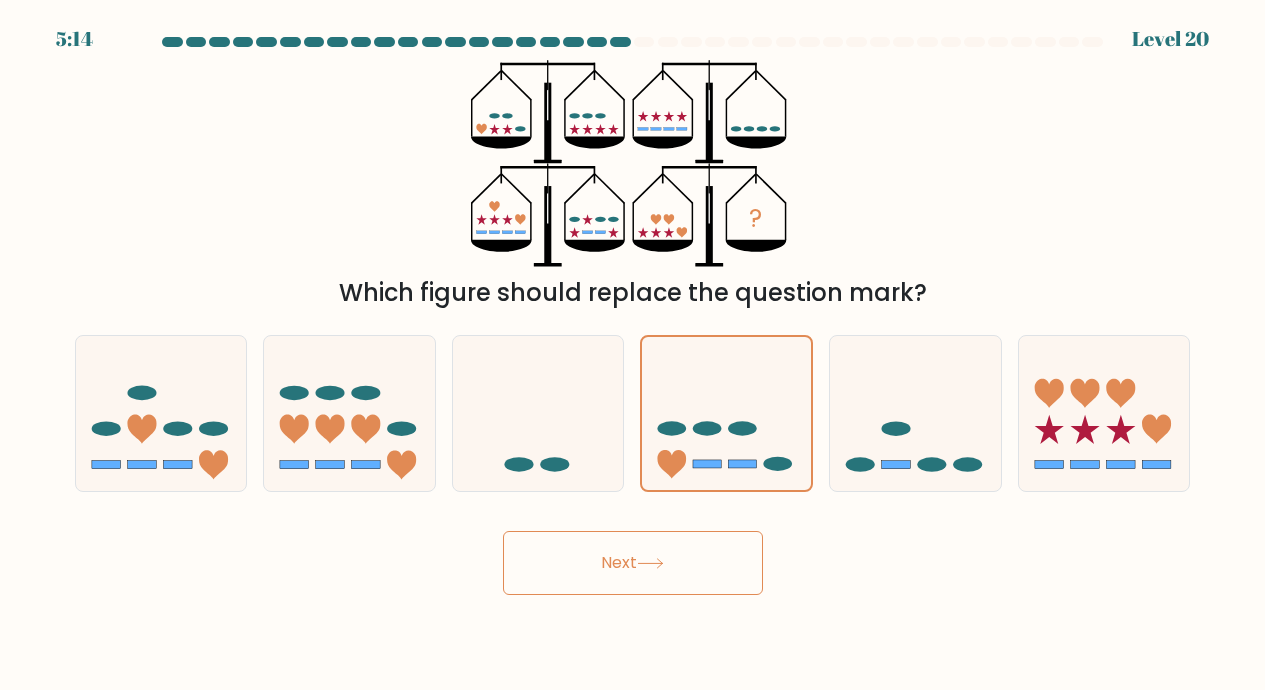 click on "Next" at bounding box center [633, 563] 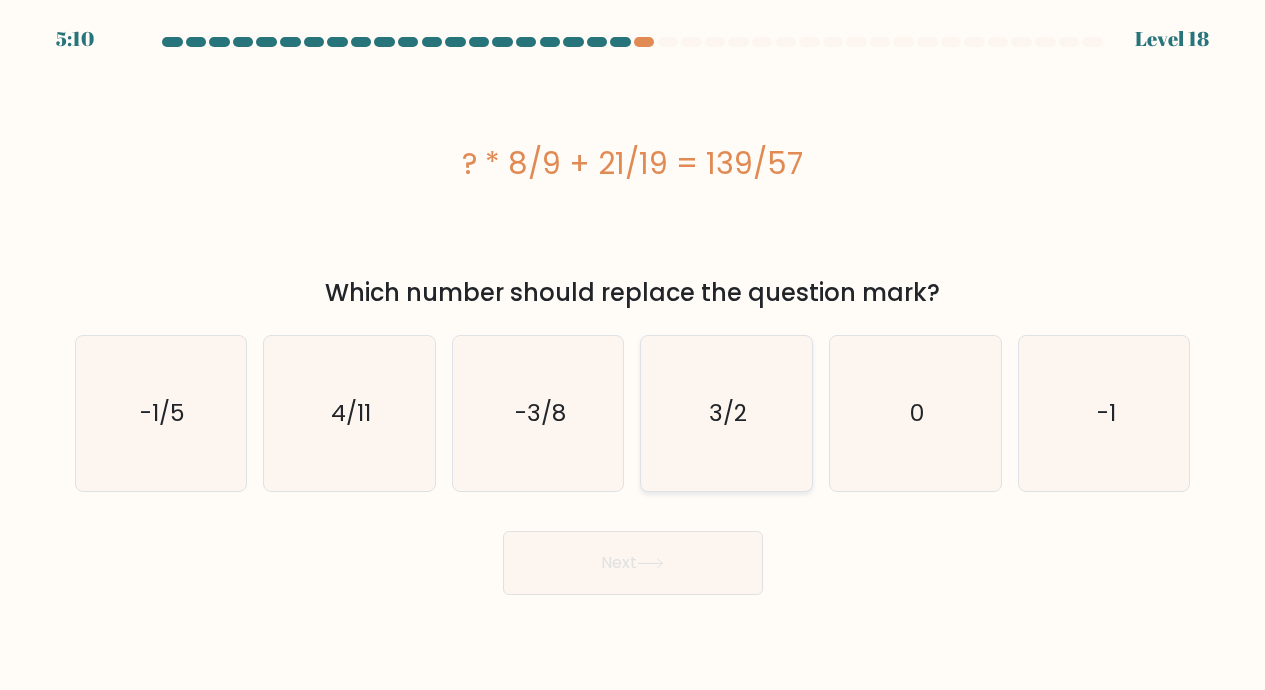 click on "3/2" 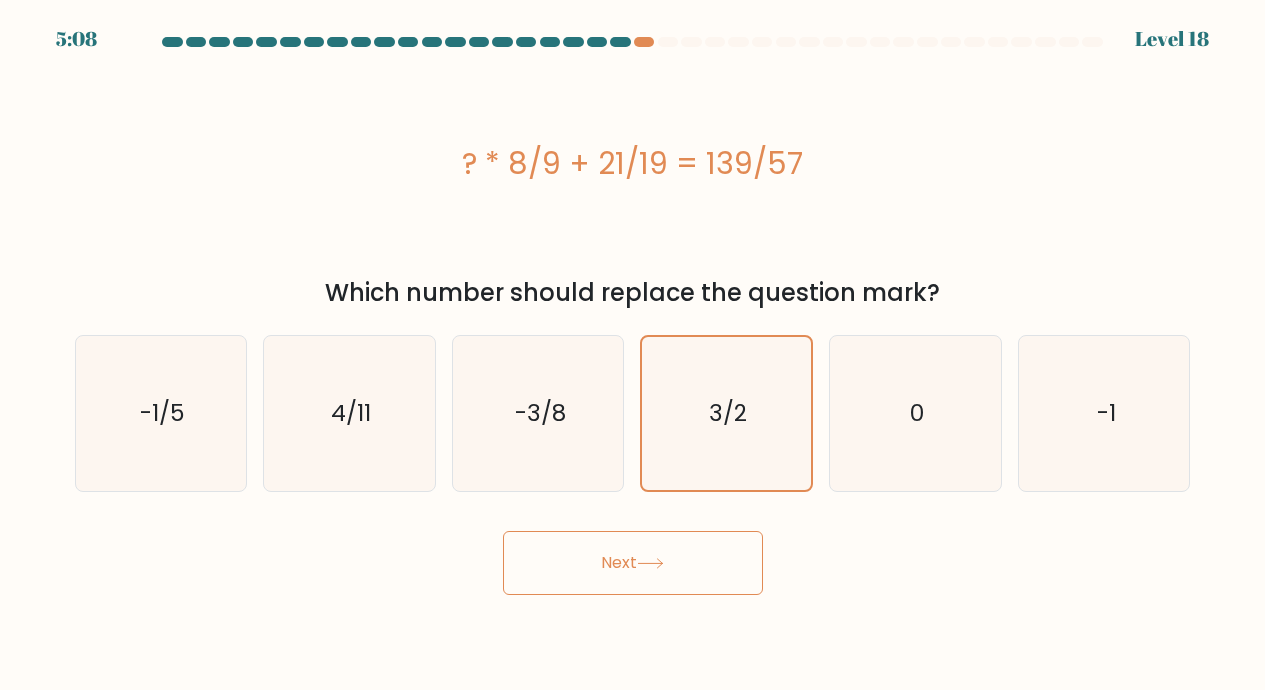 click on "Next" at bounding box center [633, 563] 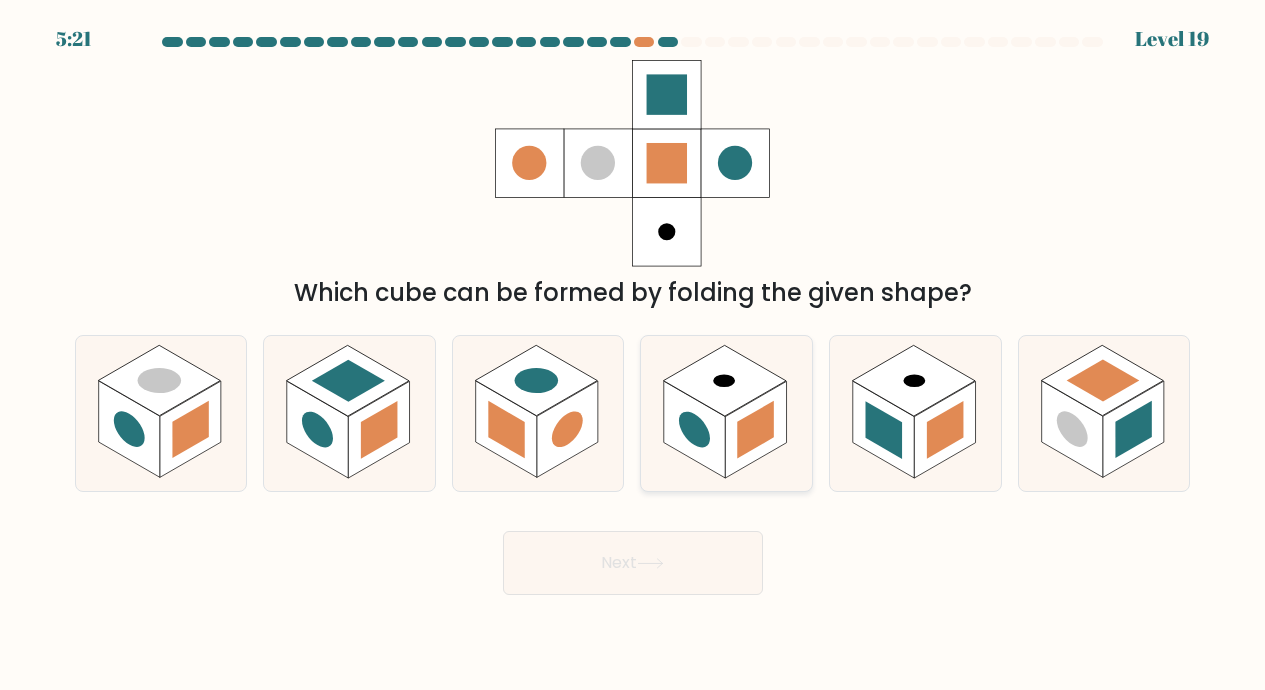 click 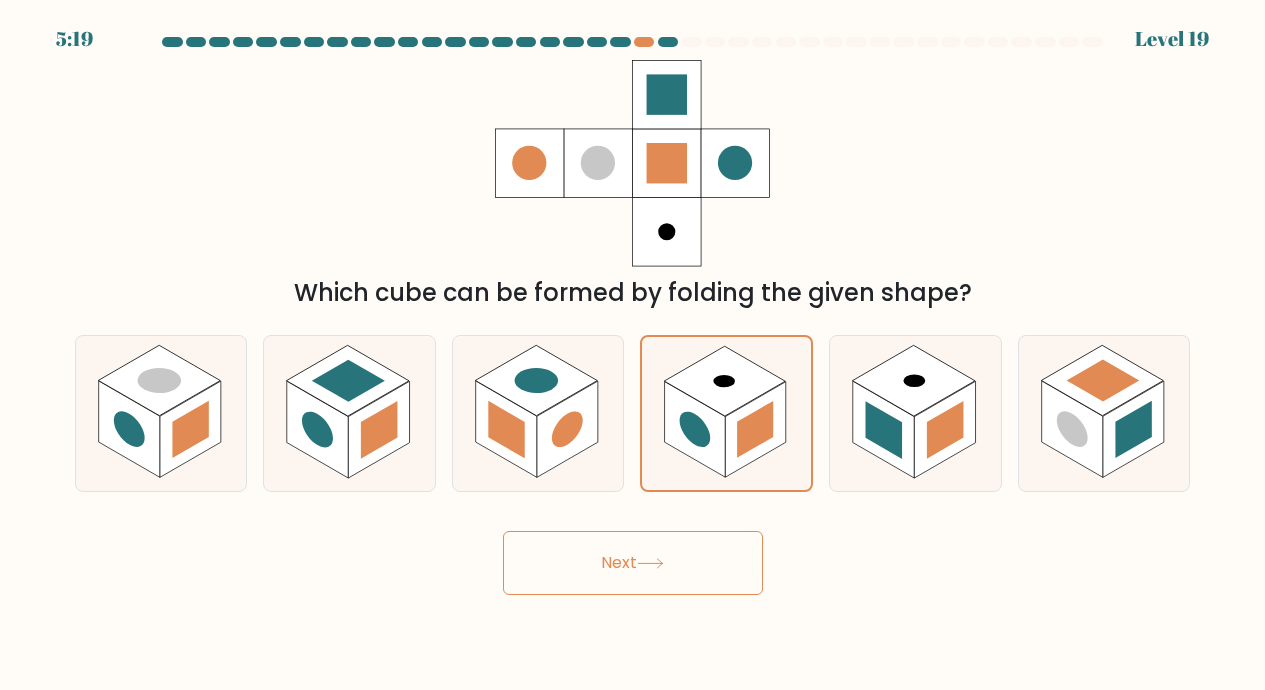 click on "Next" at bounding box center [633, 563] 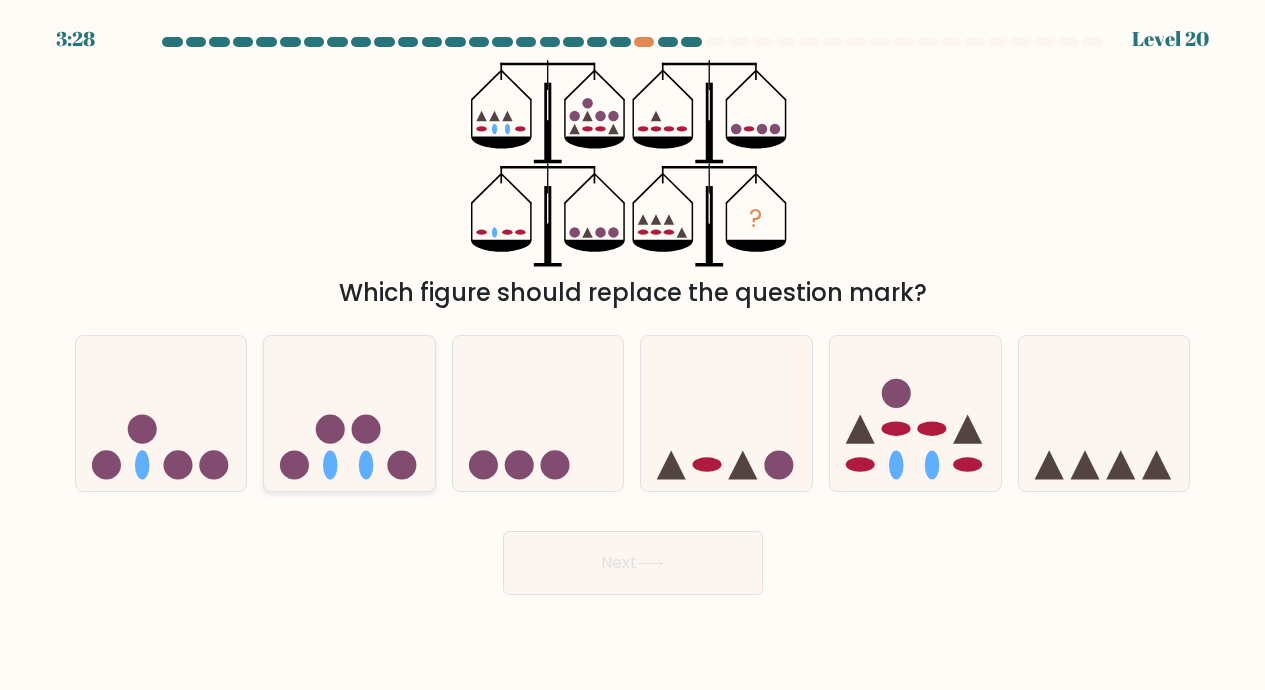 click 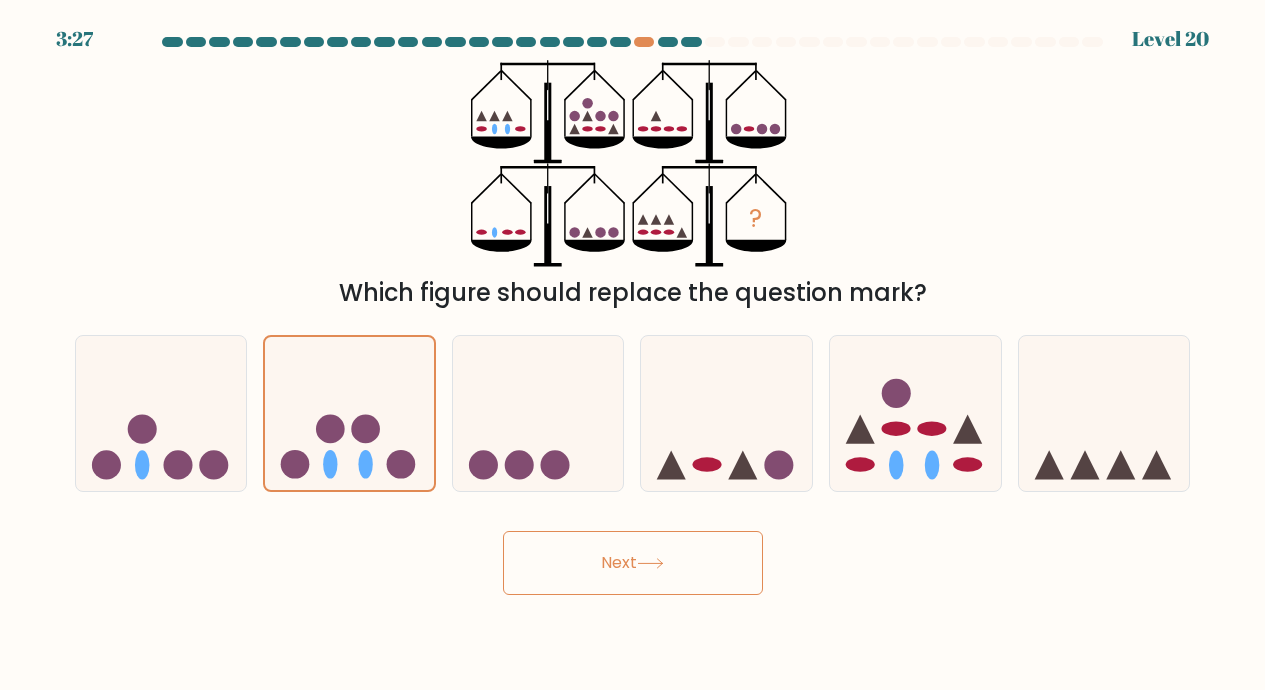 click on "Next" at bounding box center (633, 563) 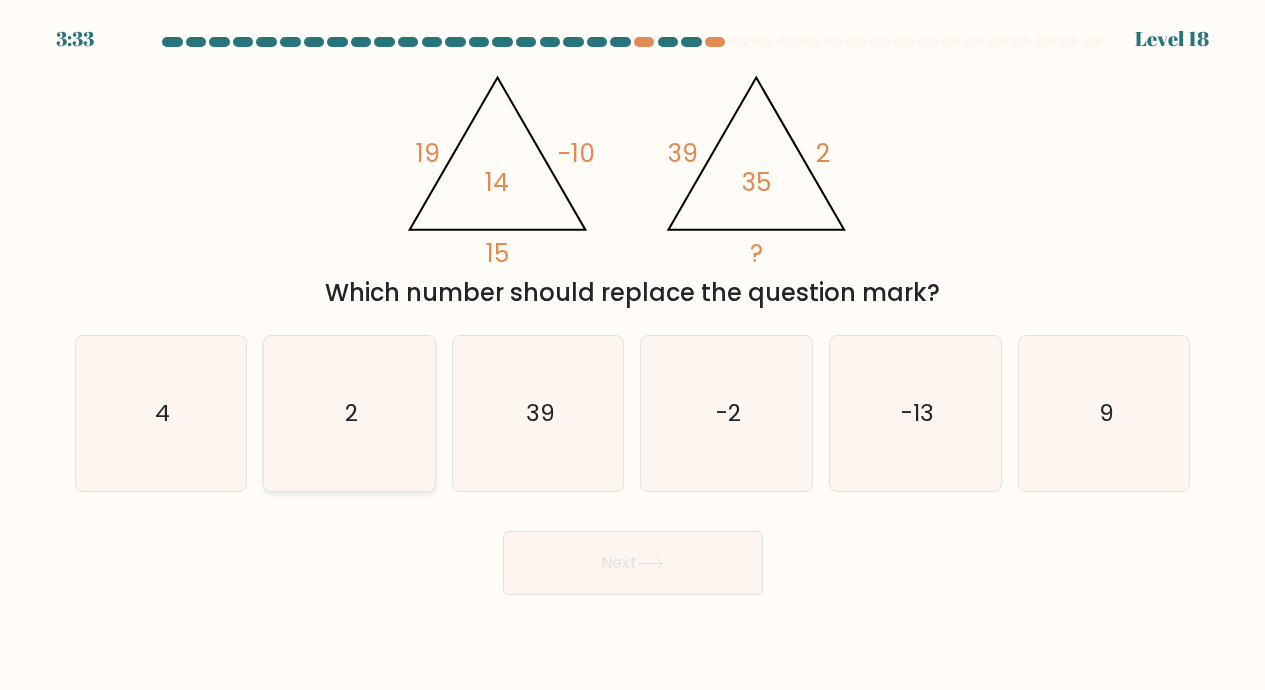 click on "2" 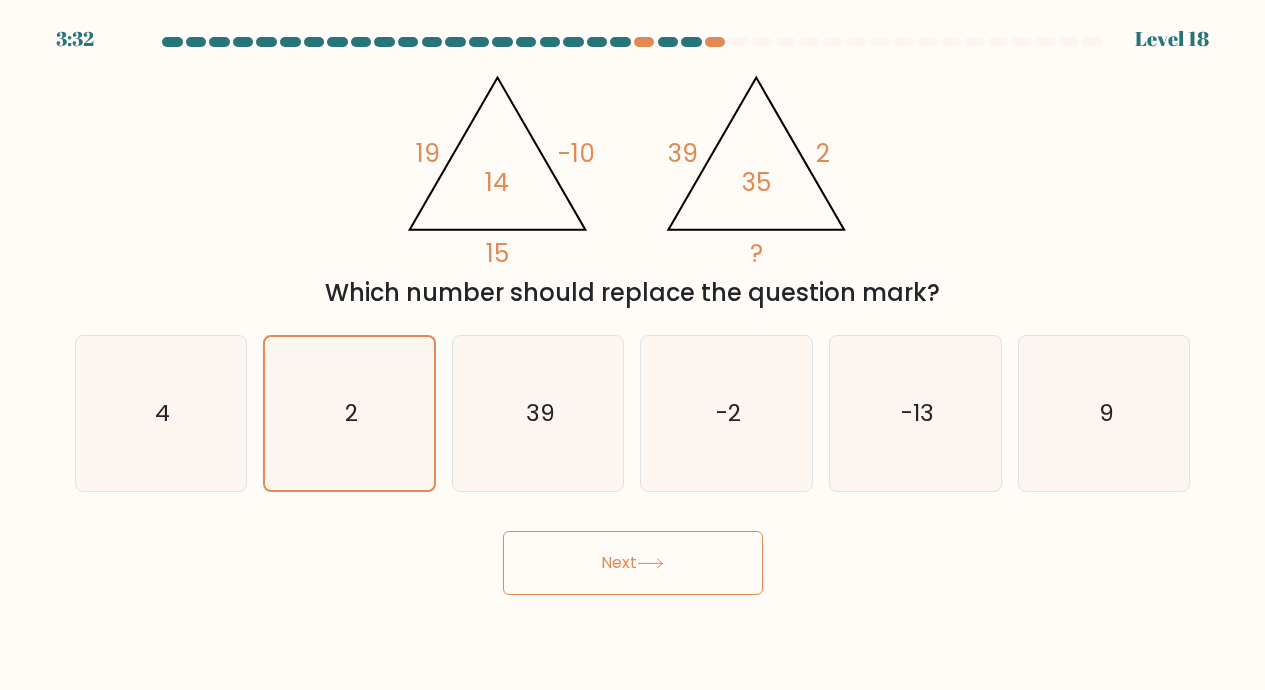 click on "Next" at bounding box center (633, 563) 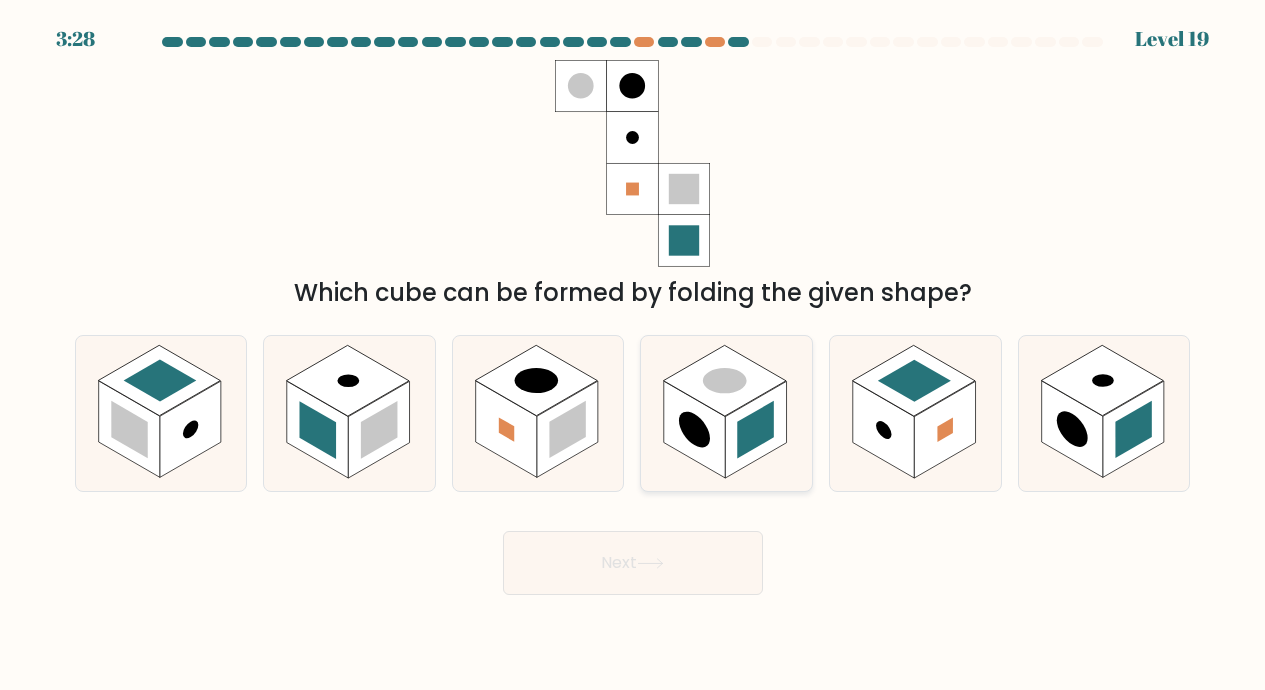 click 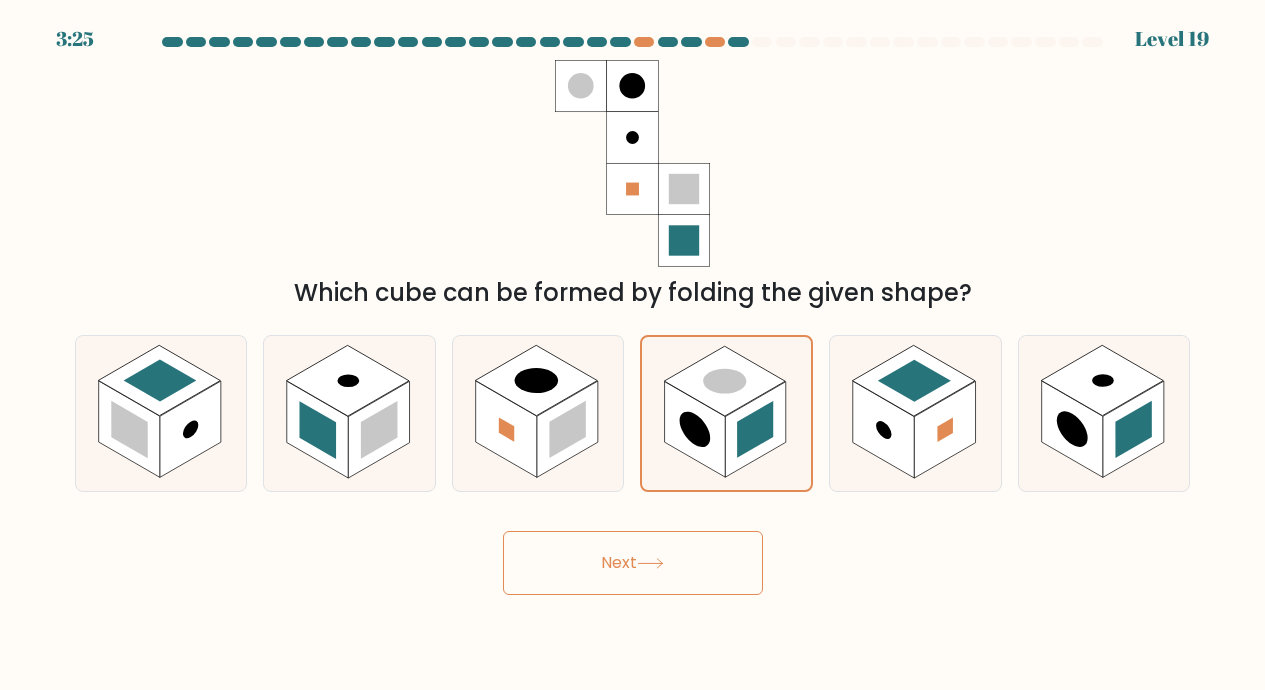 click on "Next" at bounding box center (633, 563) 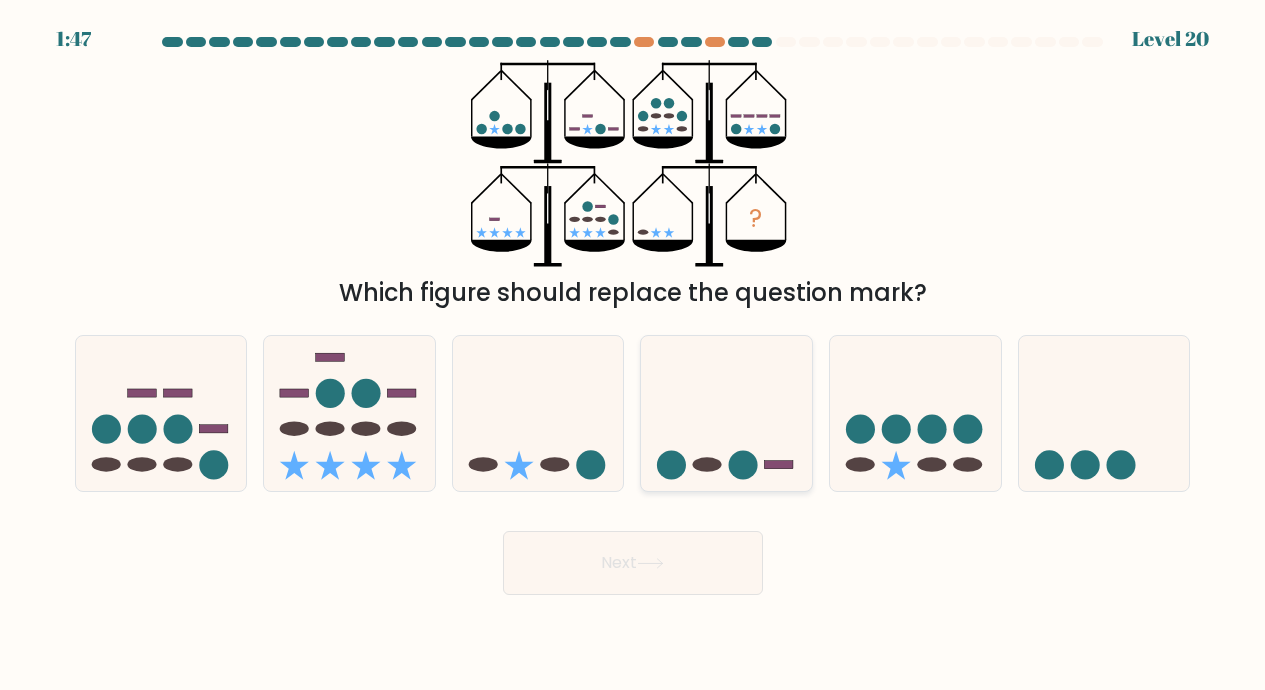 click 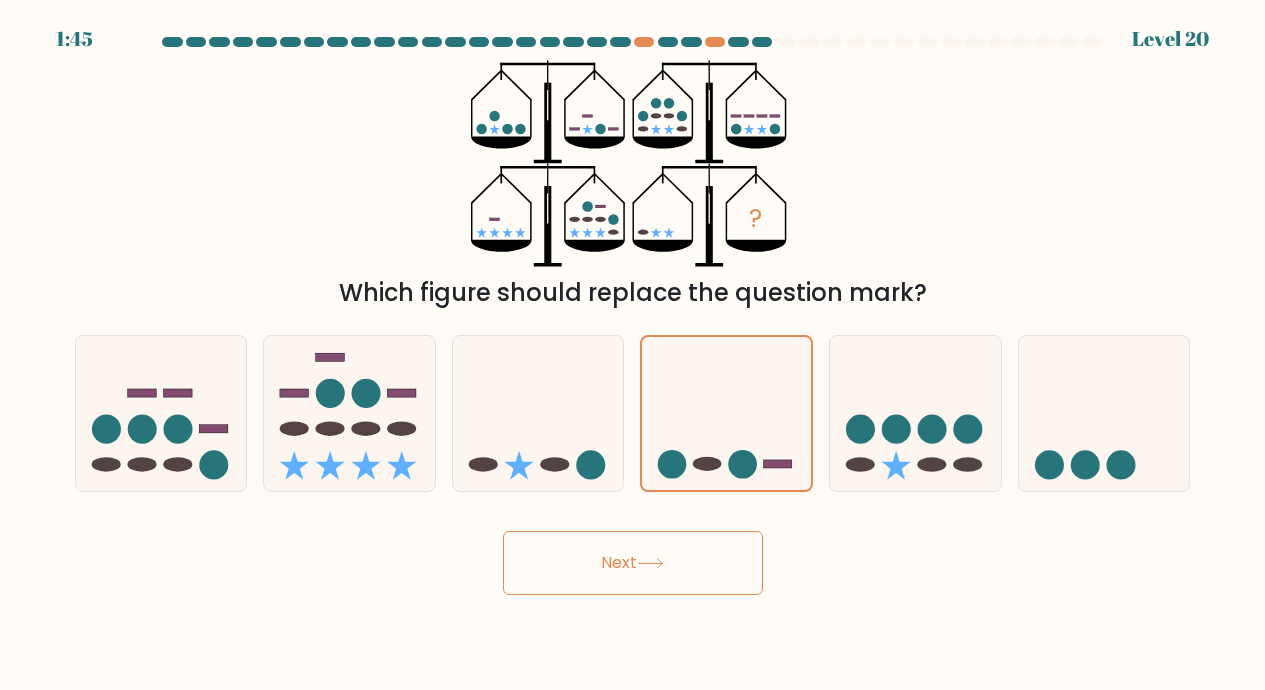 click on "Next" at bounding box center [633, 563] 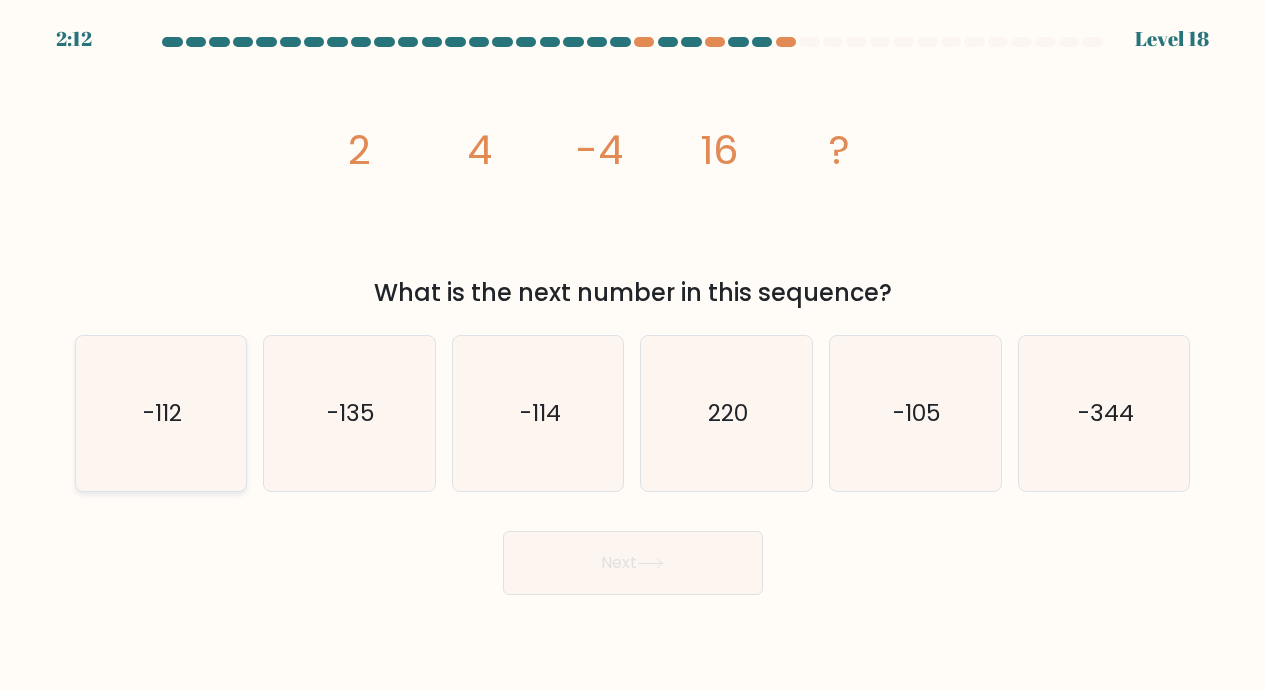 click on "-112" 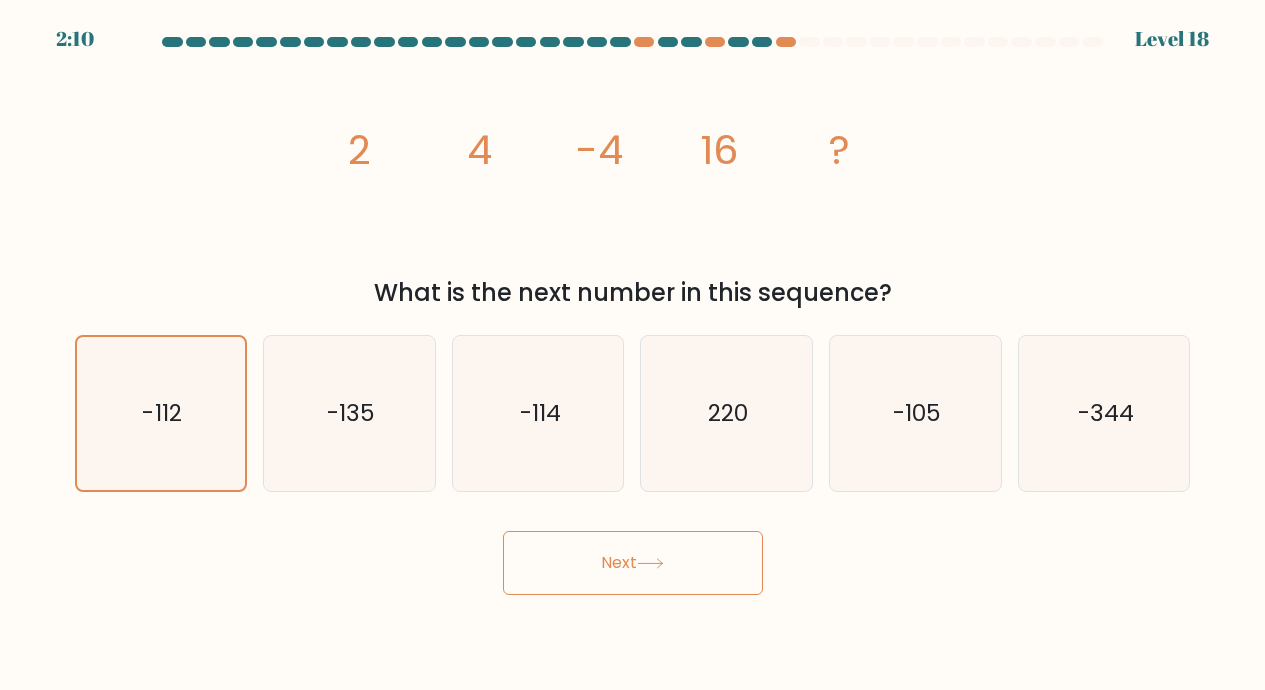 click on "Next" at bounding box center (633, 563) 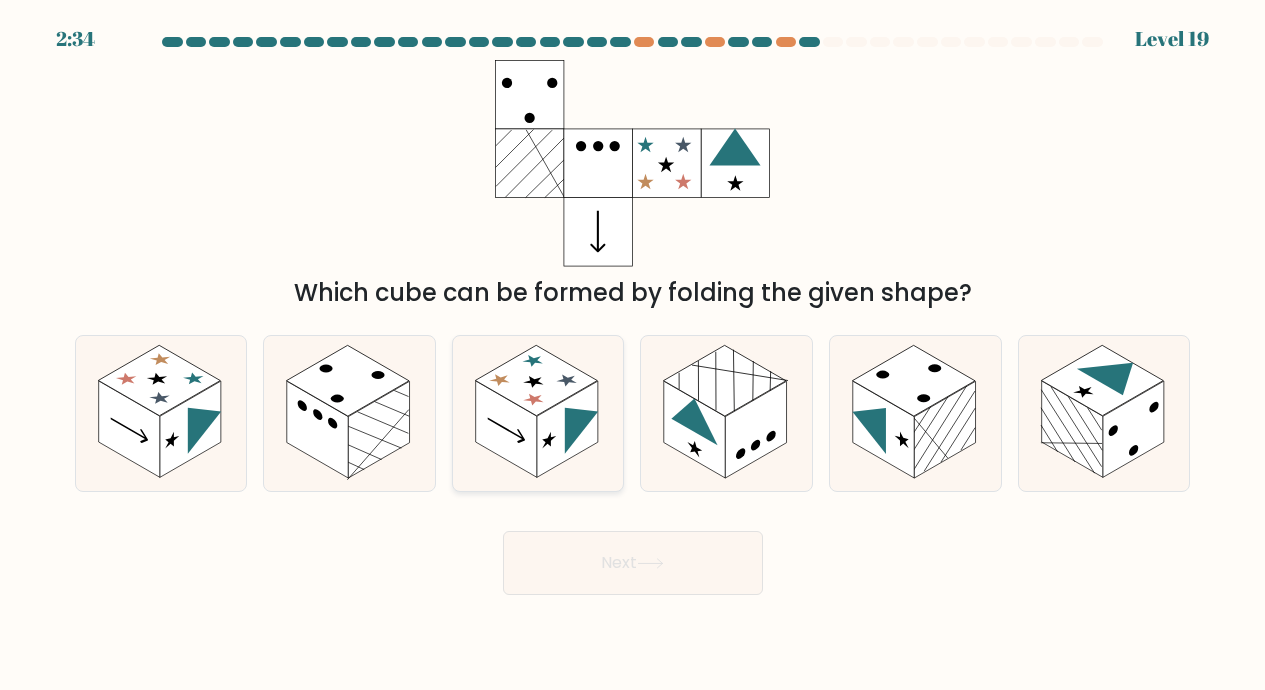click 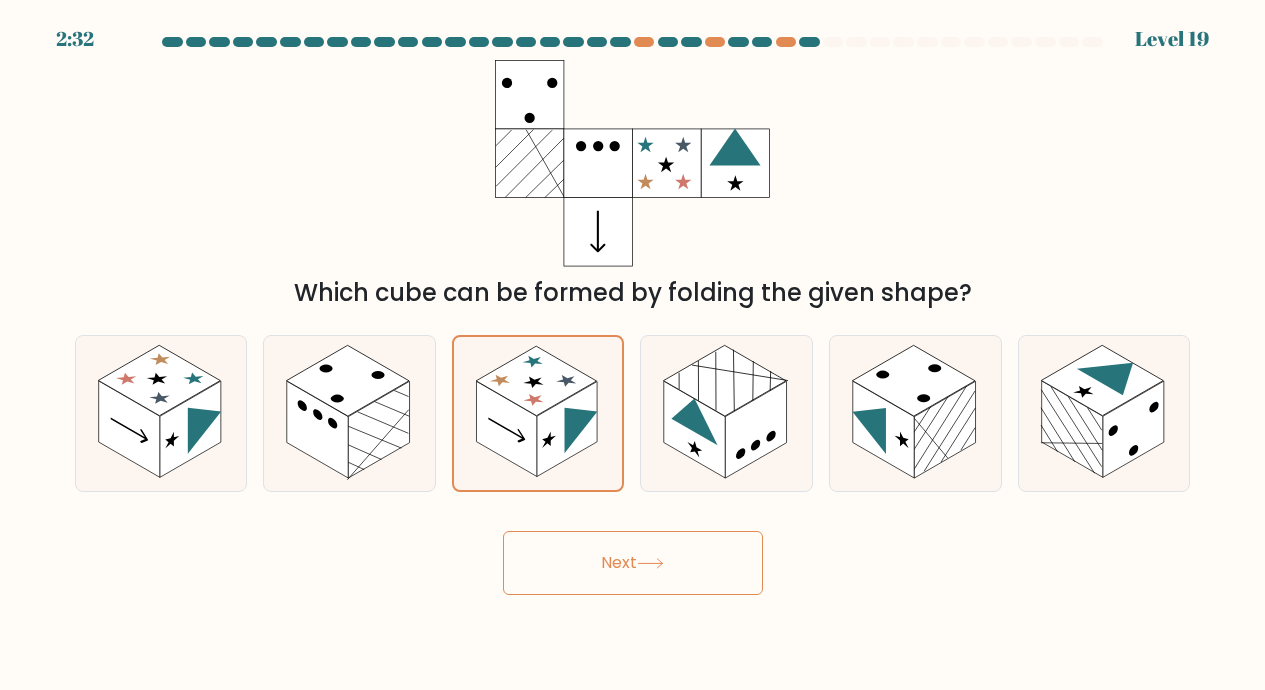 click on "Next" at bounding box center (633, 563) 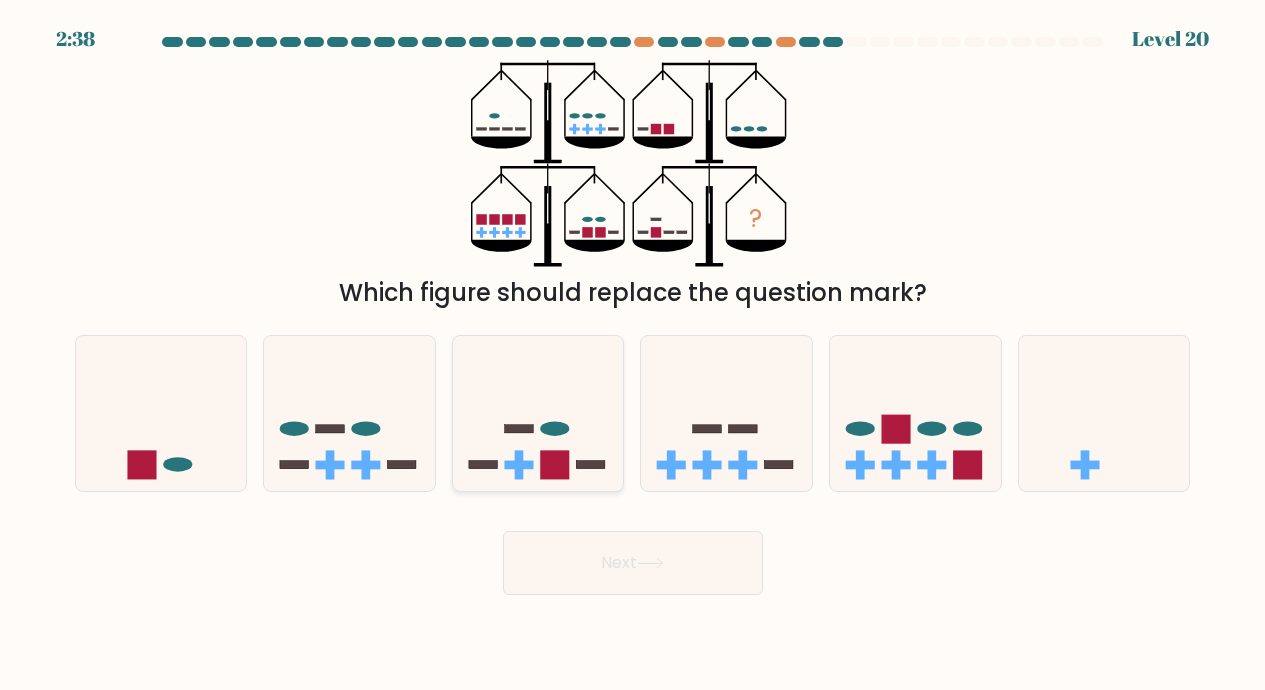 click 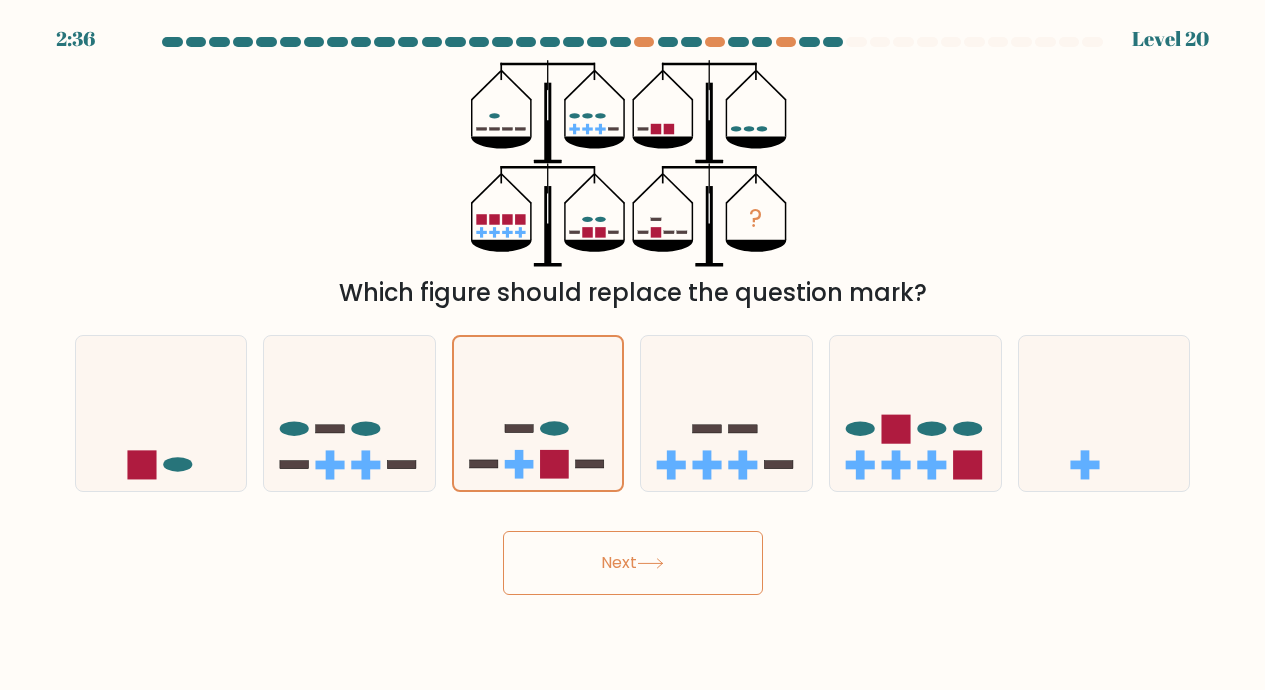 click on "Next" at bounding box center (633, 563) 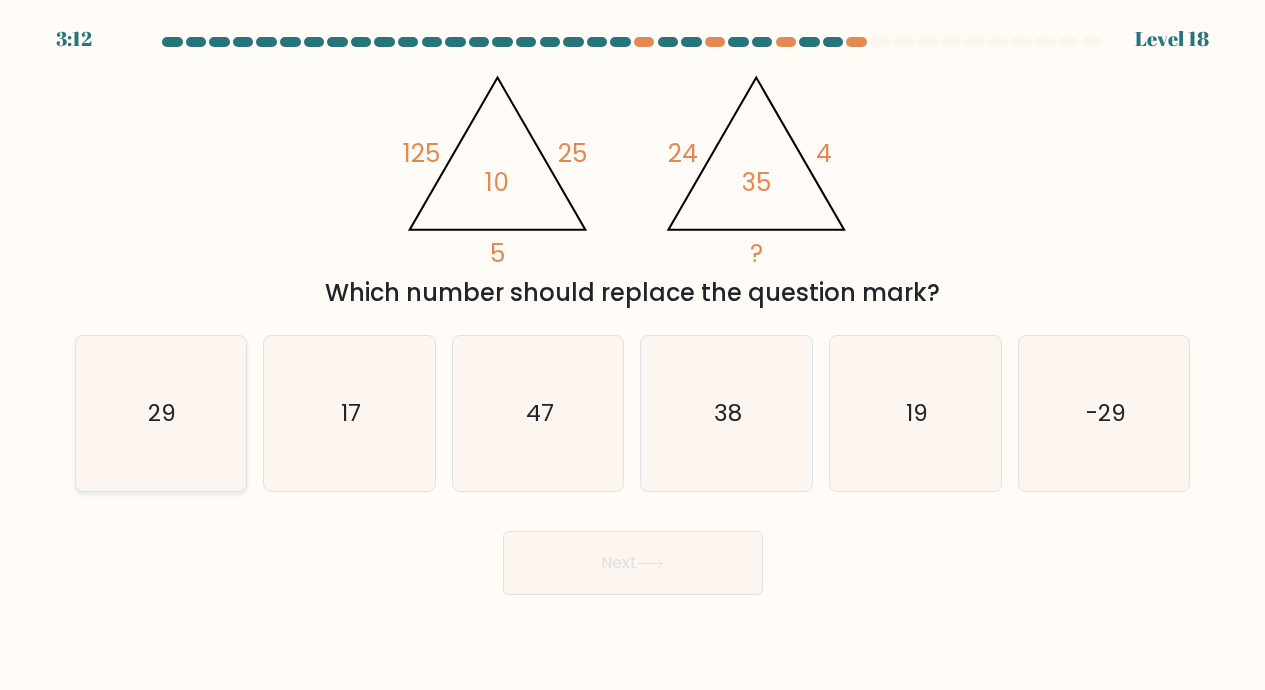 click on "29" 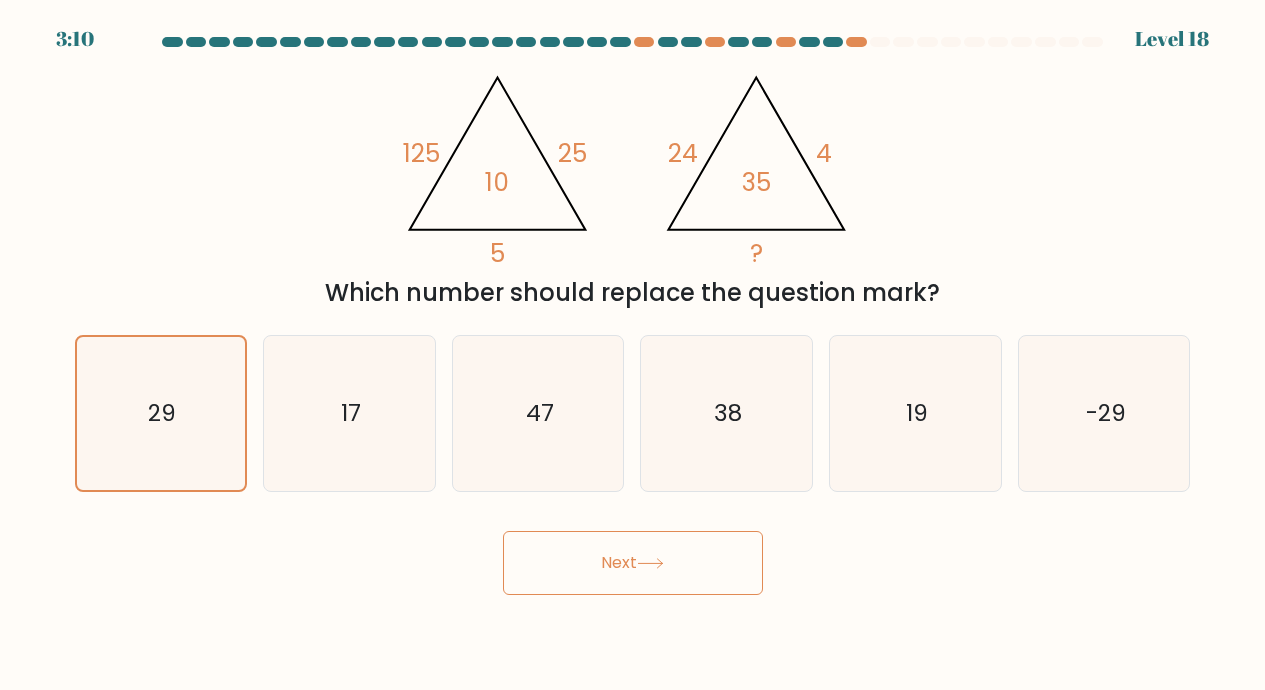 click on "Next" at bounding box center (633, 563) 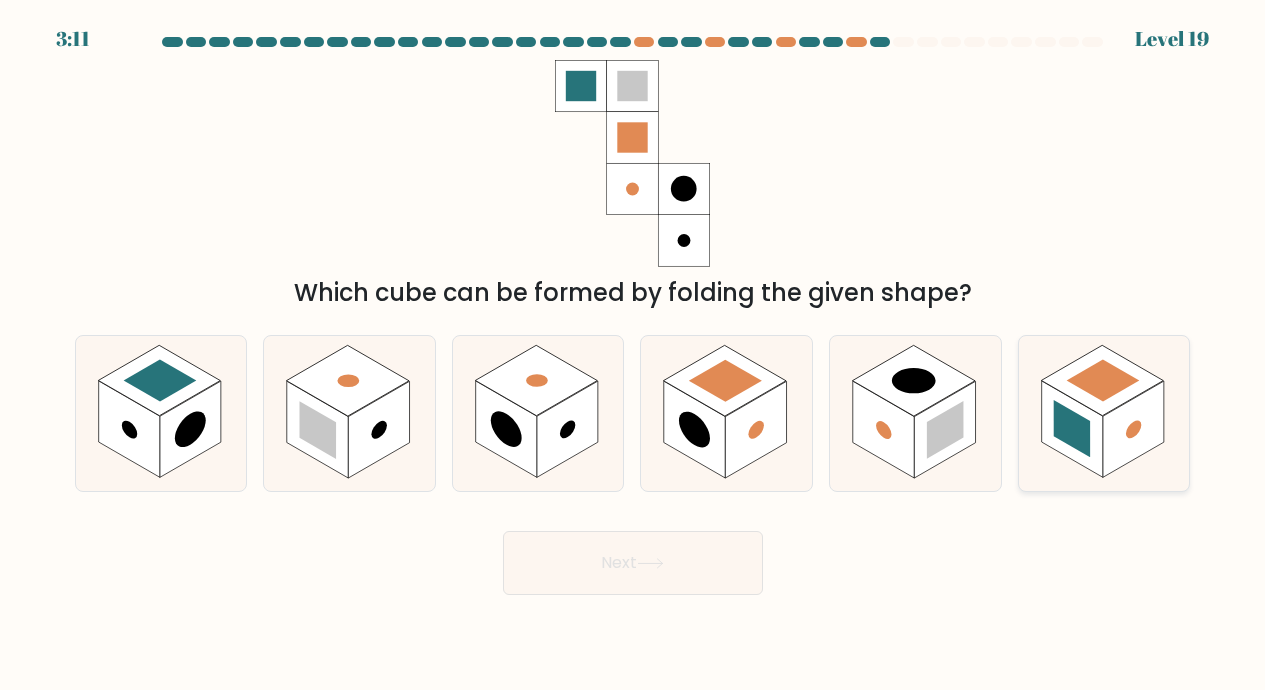 click 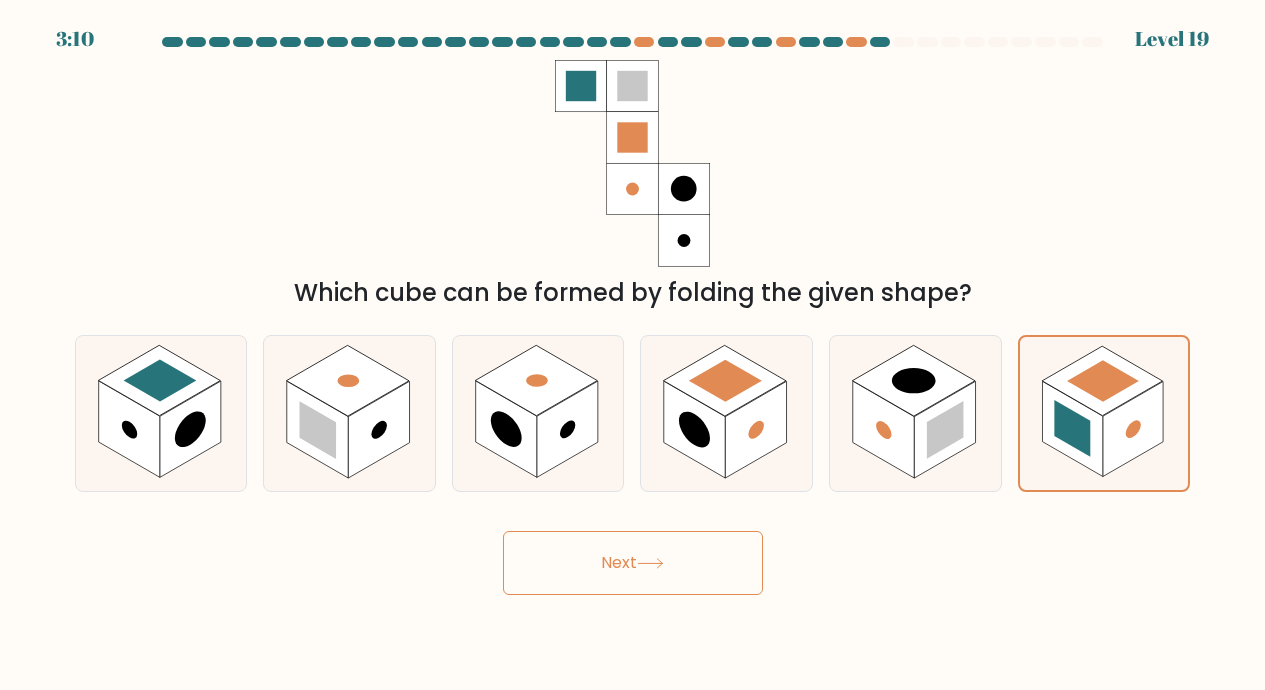 click on "Next" at bounding box center [633, 563] 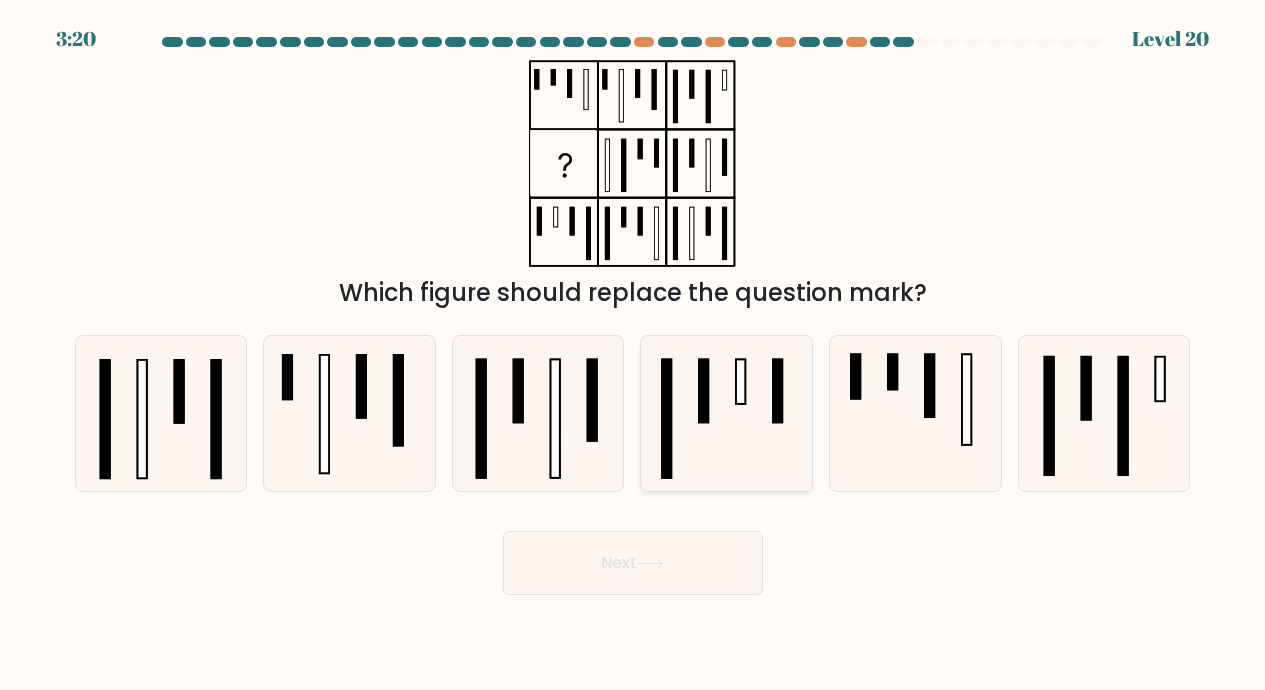 click 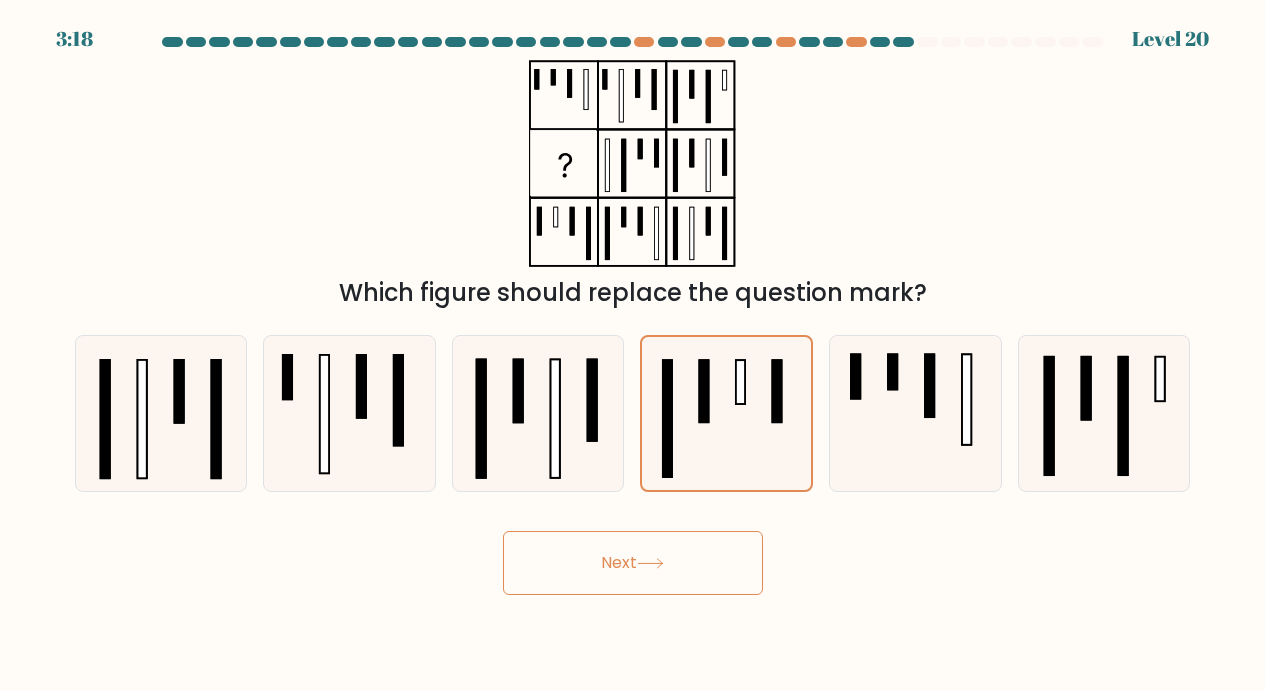 click on "Next" at bounding box center [633, 563] 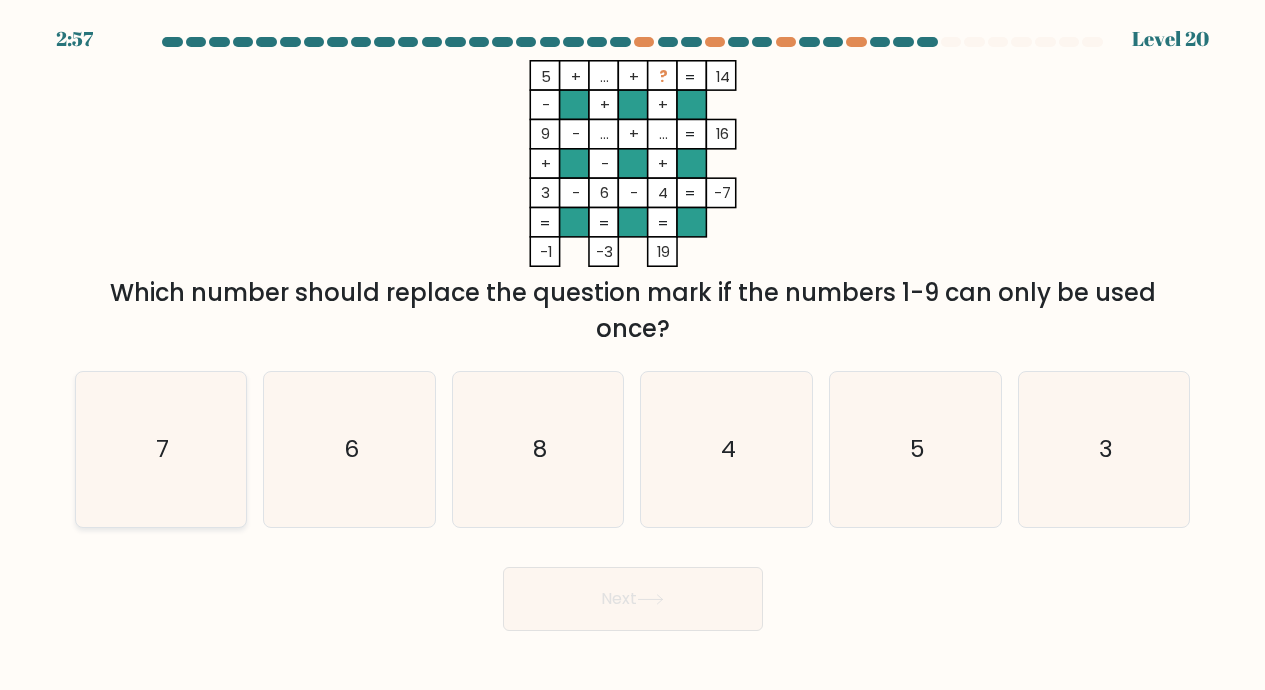 click on "7" 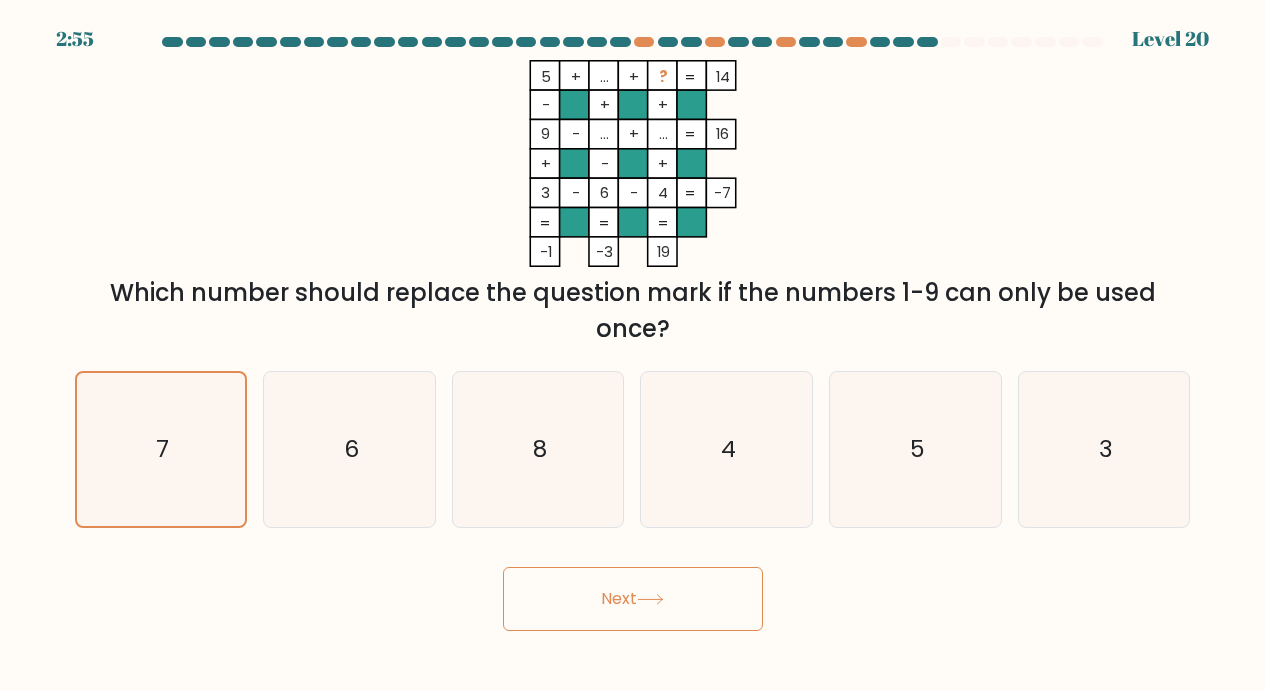 click on "Next" at bounding box center [633, 599] 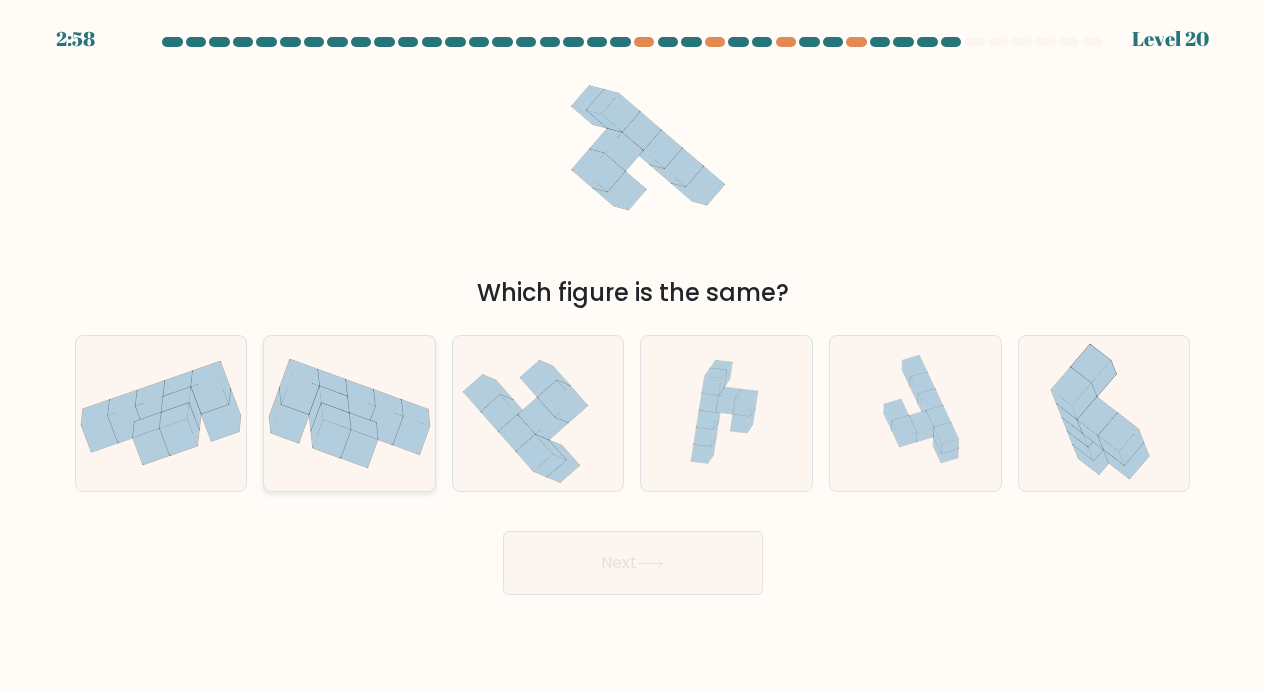 click 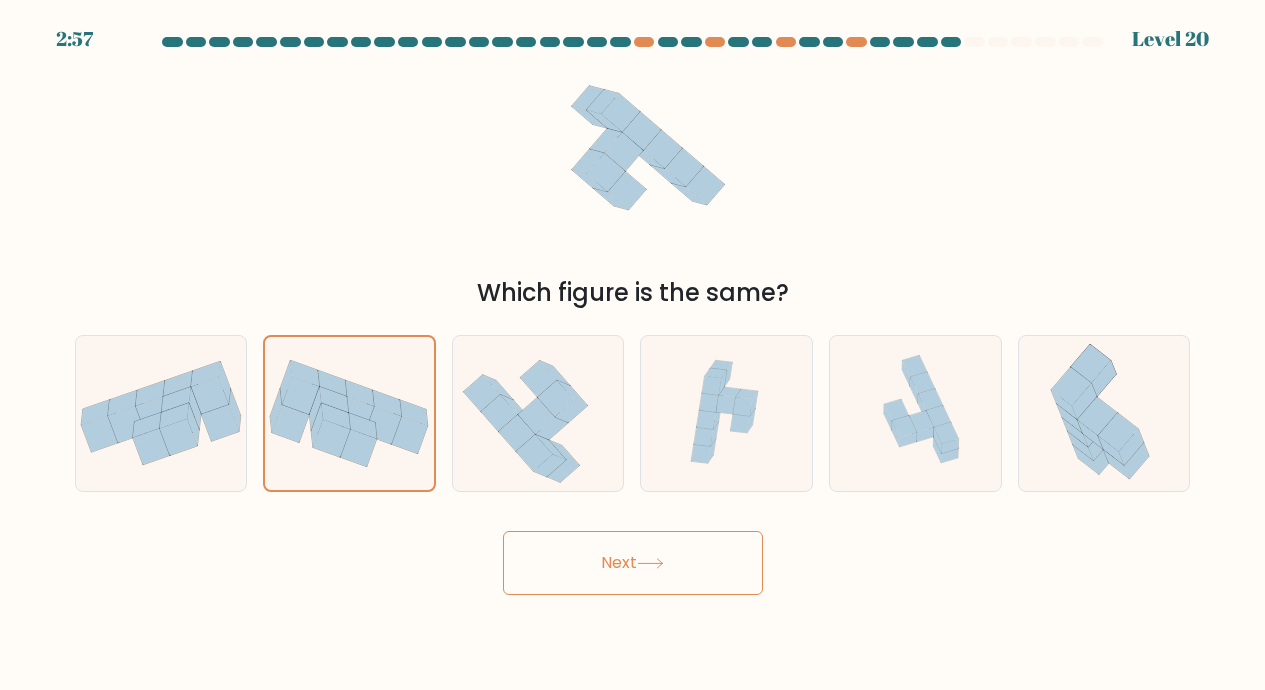 click on "Next" at bounding box center (633, 563) 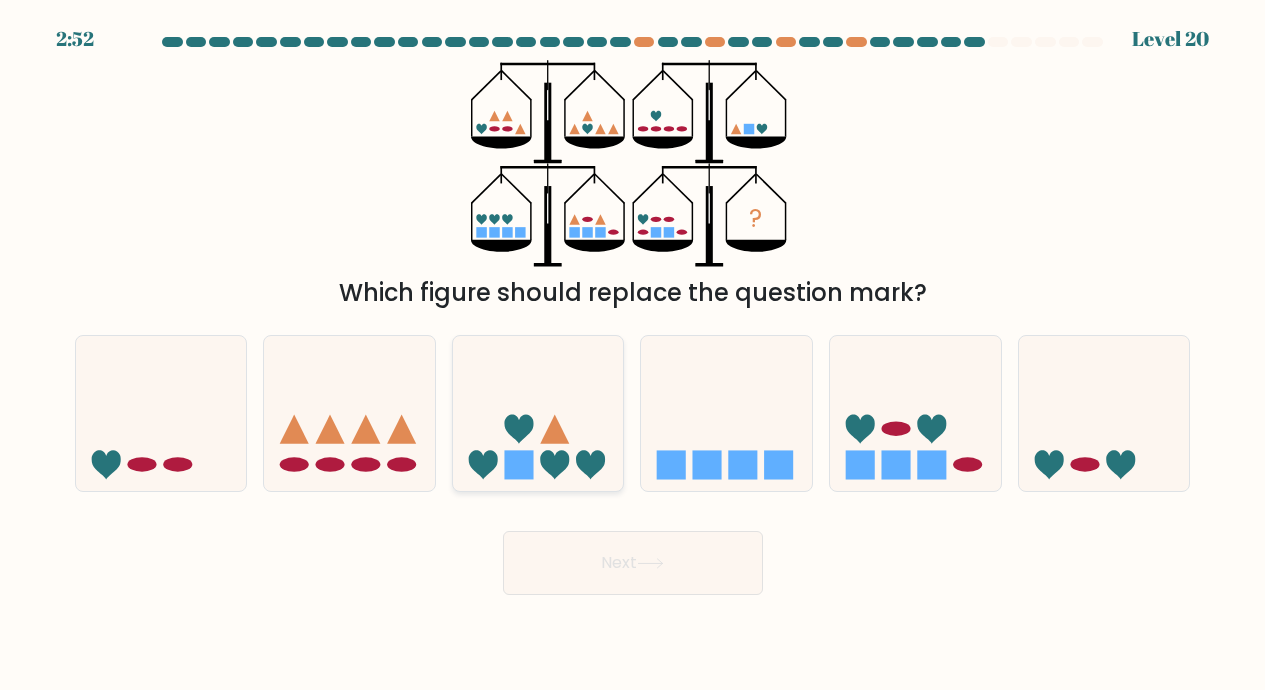click 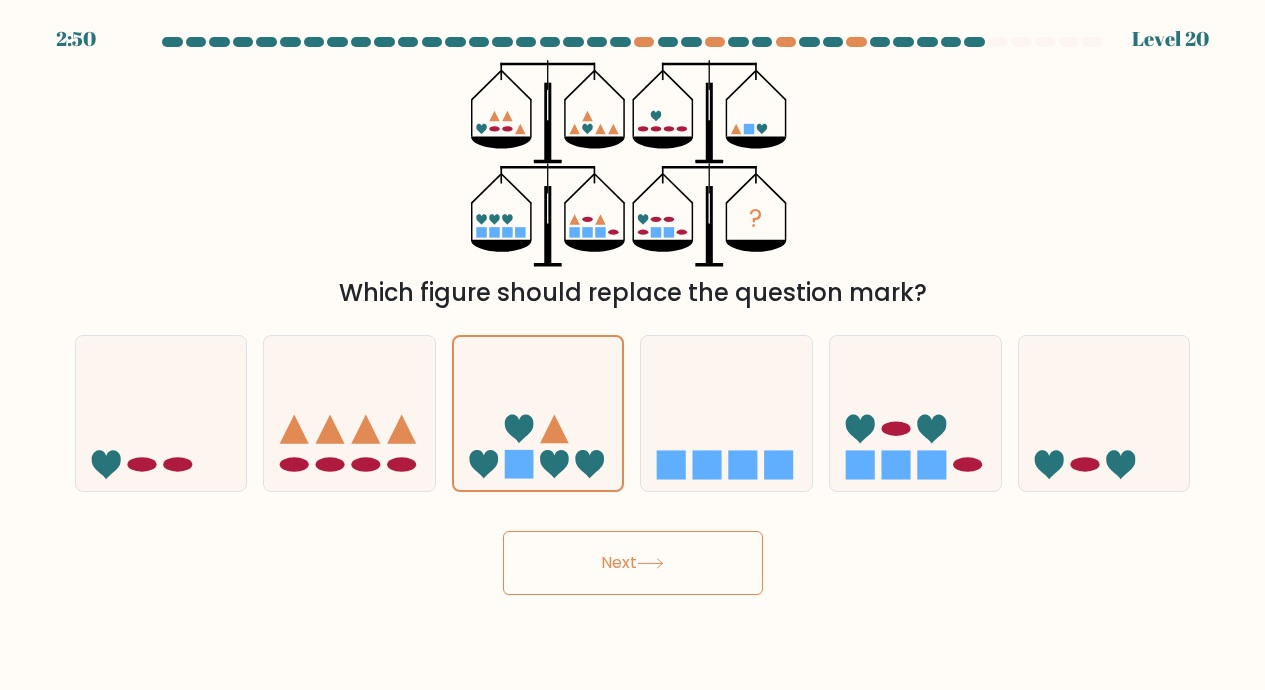 click on "Next" at bounding box center (633, 563) 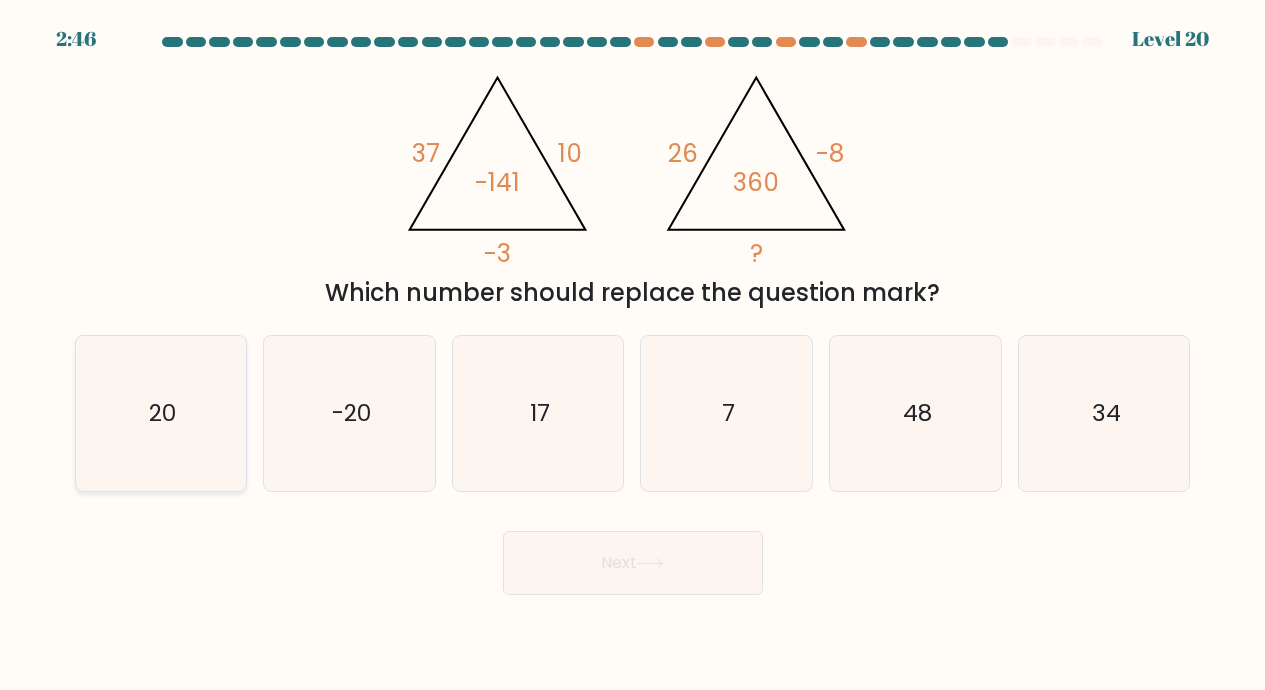 click on "20" 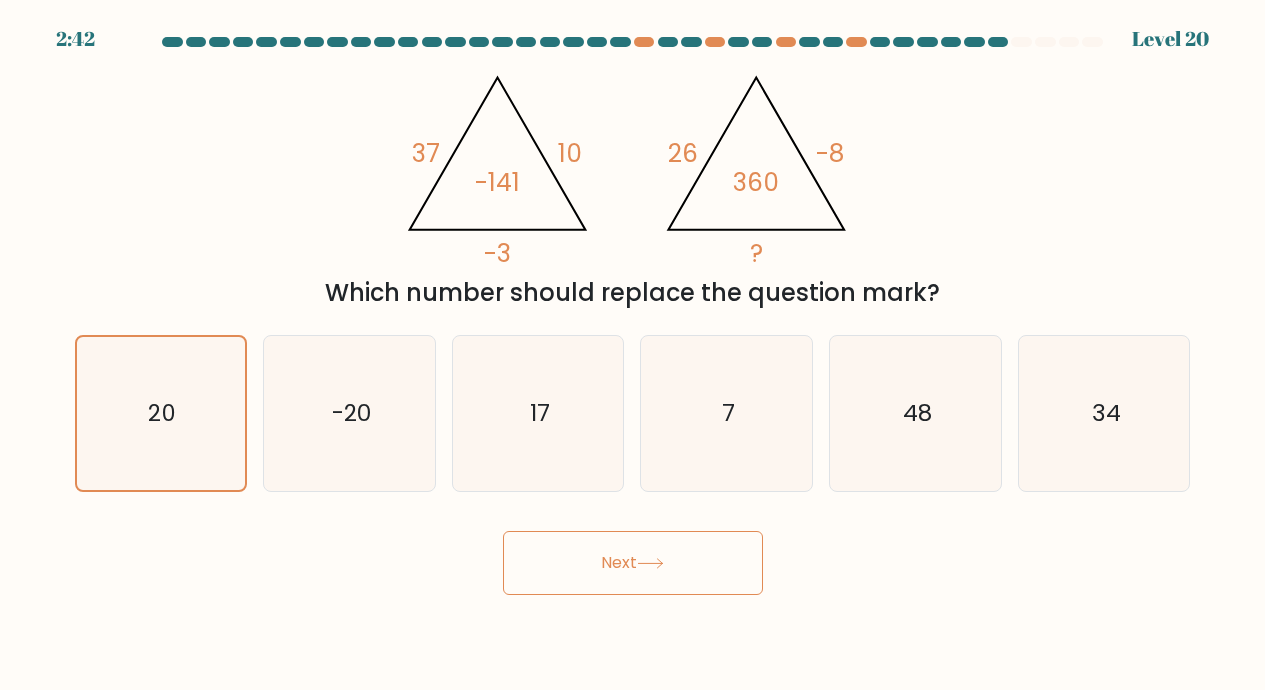 click on "Next" at bounding box center (633, 563) 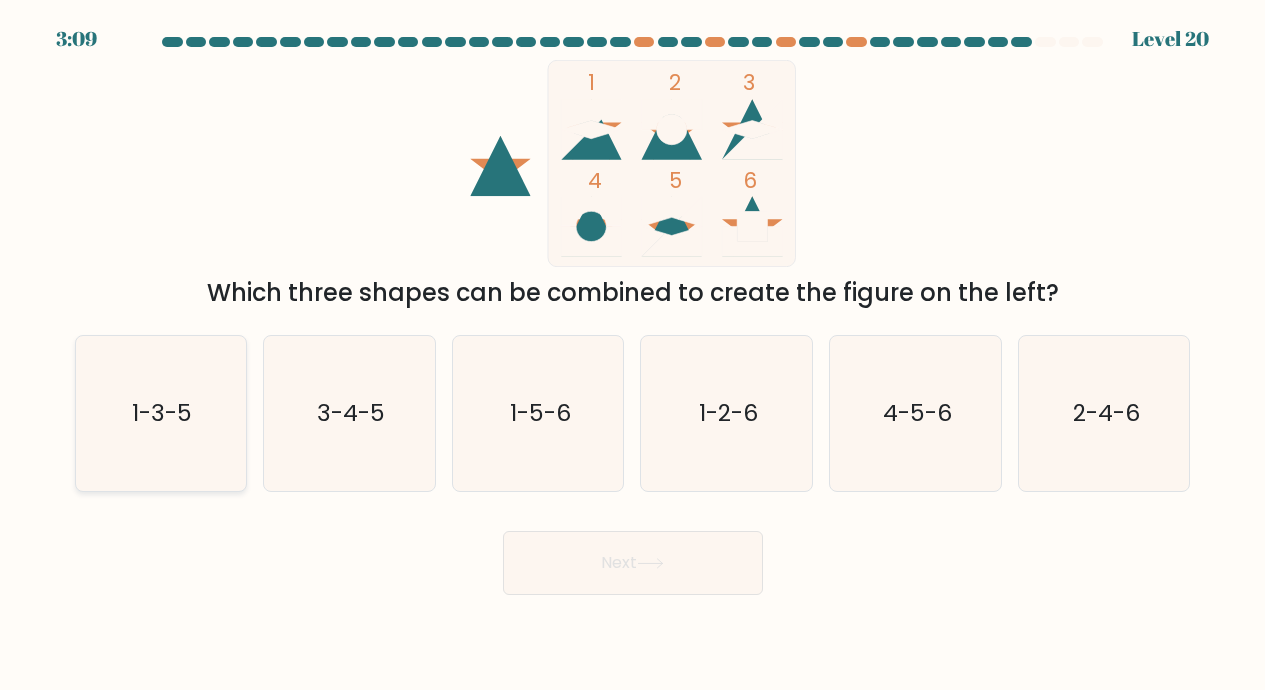 click on "1-3-5" 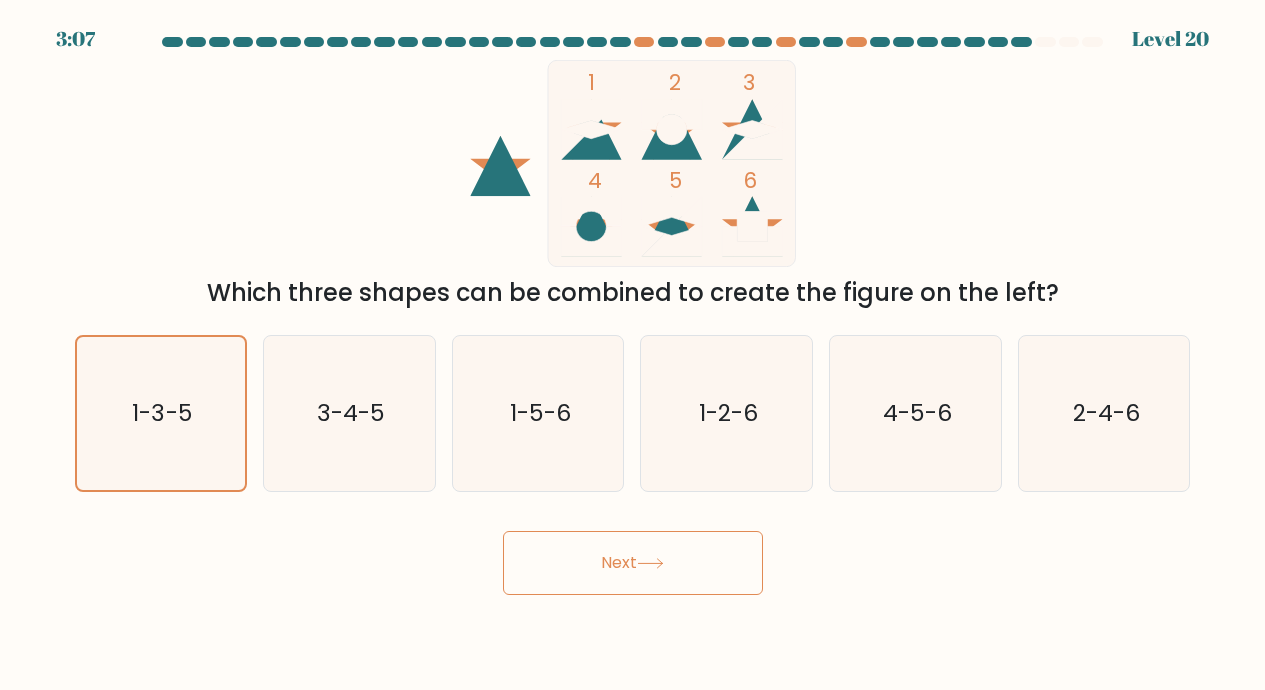 click on "Next" at bounding box center [633, 563] 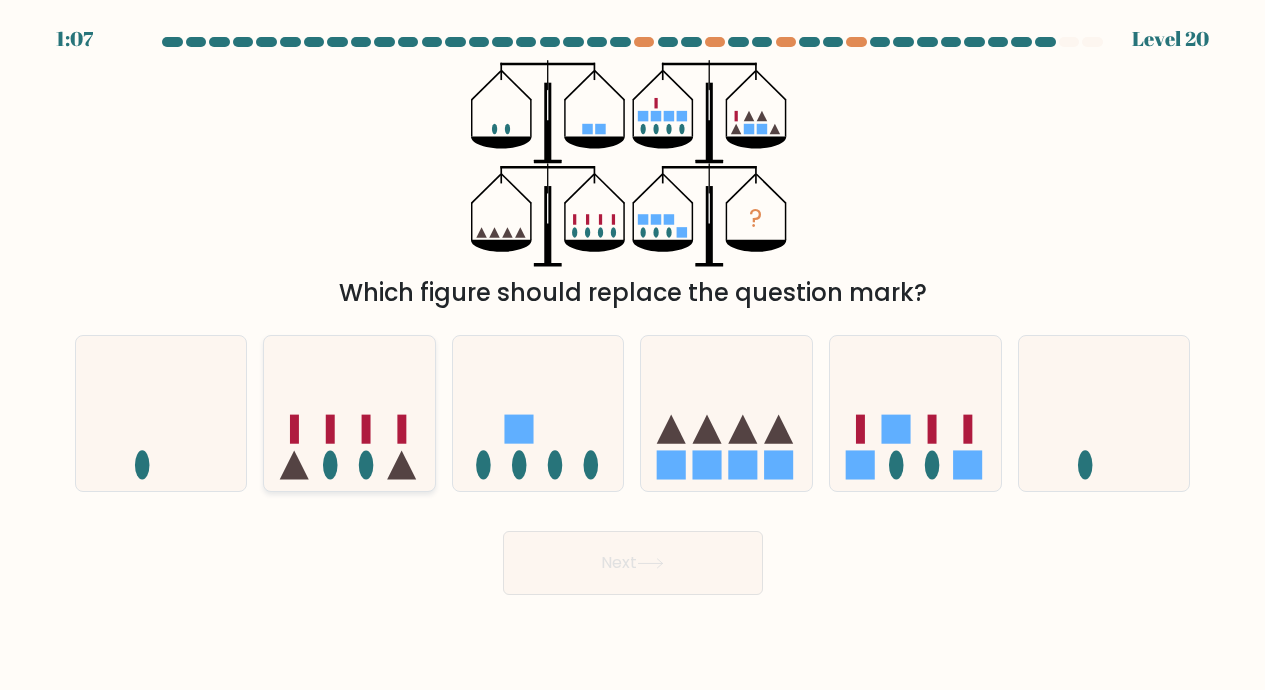 click 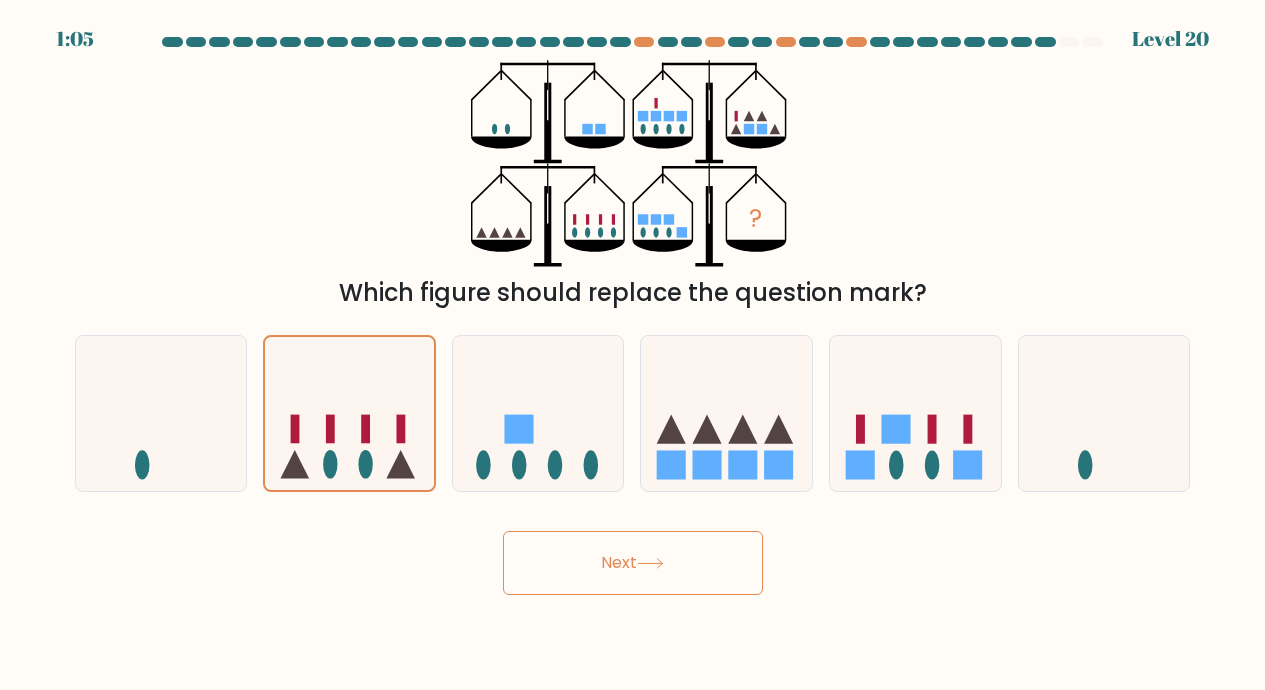 click on "Next" at bounding box center (633, 563) 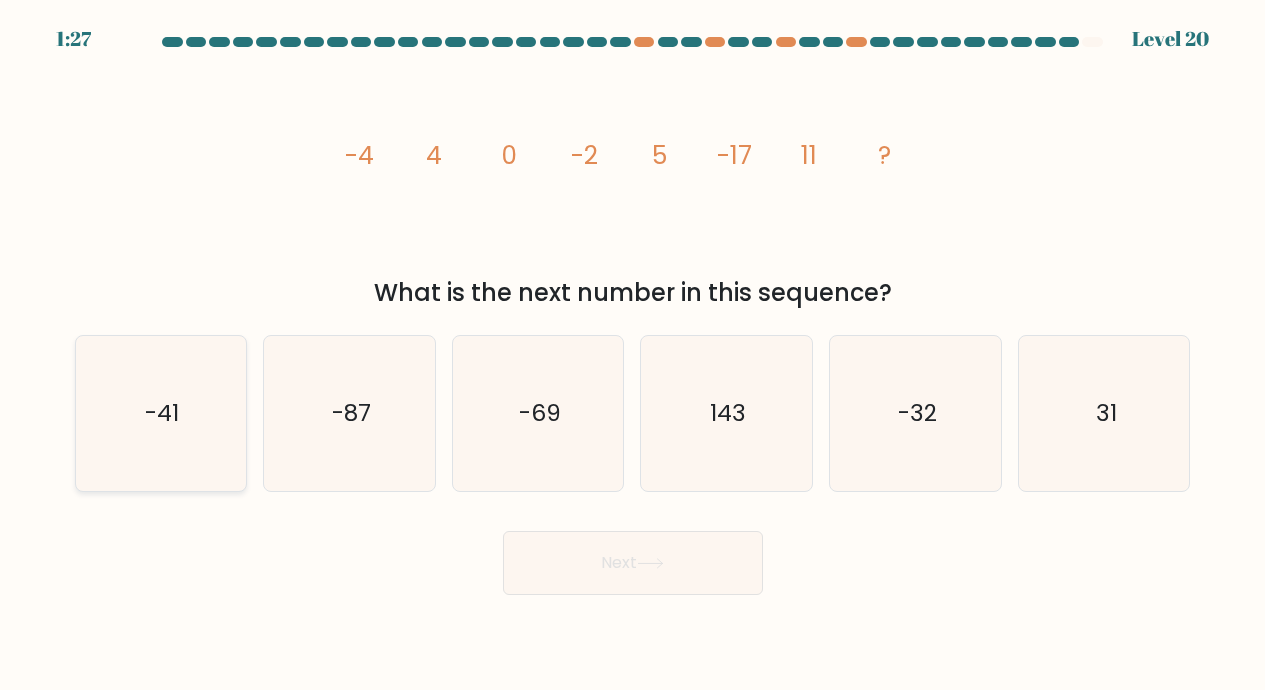 click on "-41" 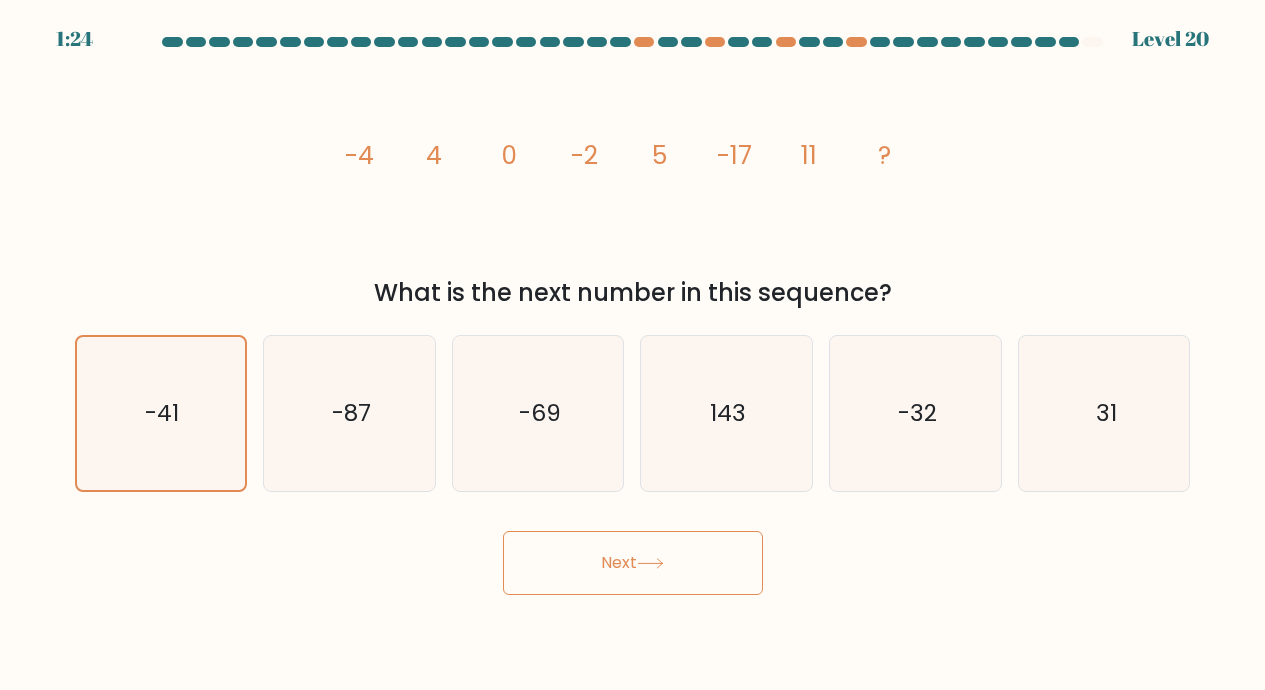 click on "Next" at bounding box center (633, 563) 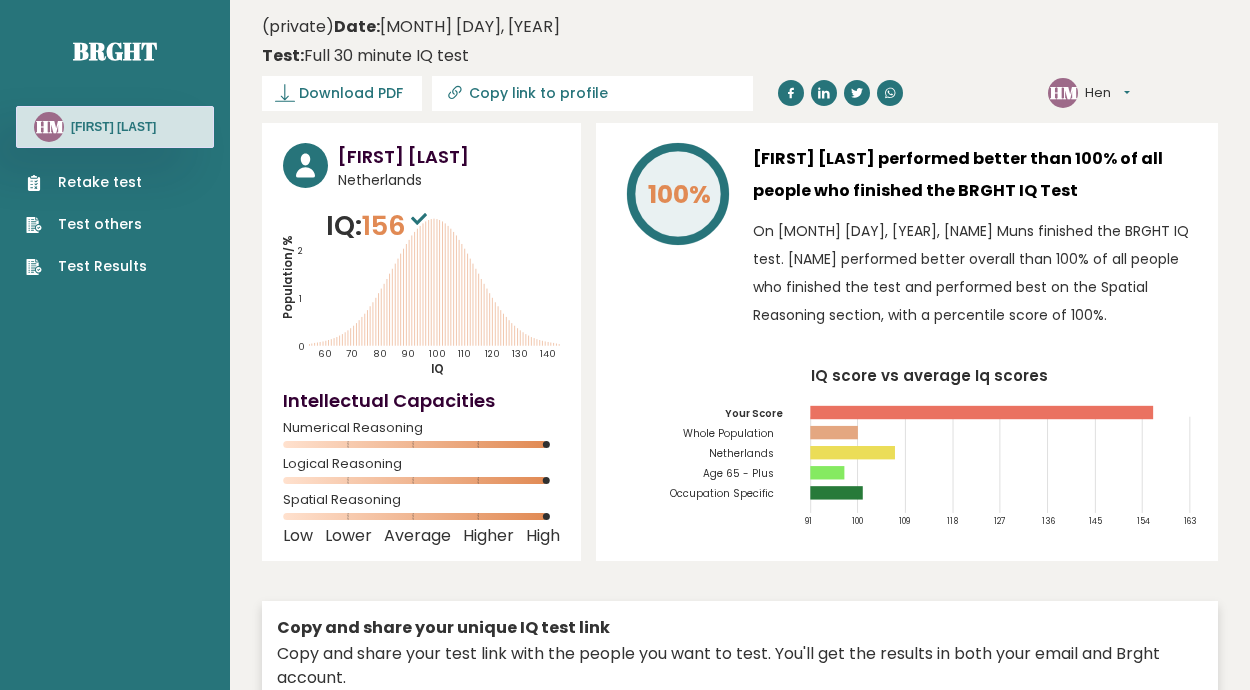 scroll, scrollTop: 0, scrollLeft: 0, axis: both 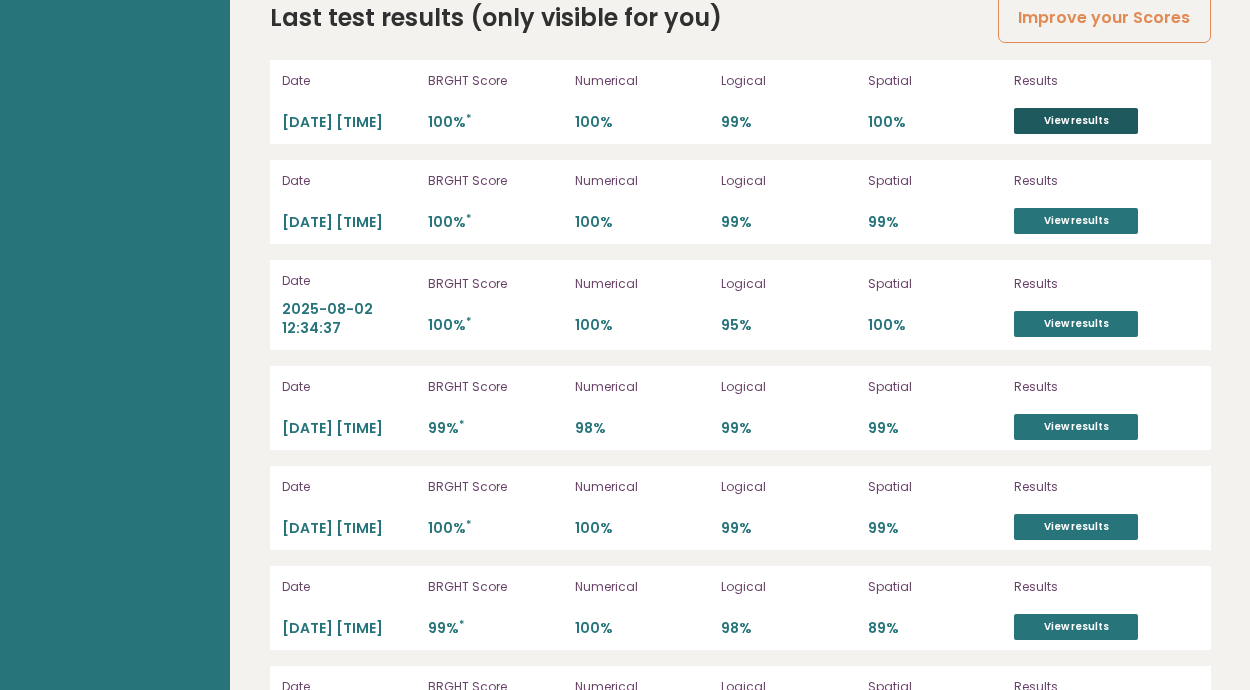 click on "View results" at bounding box center (1076, 121) 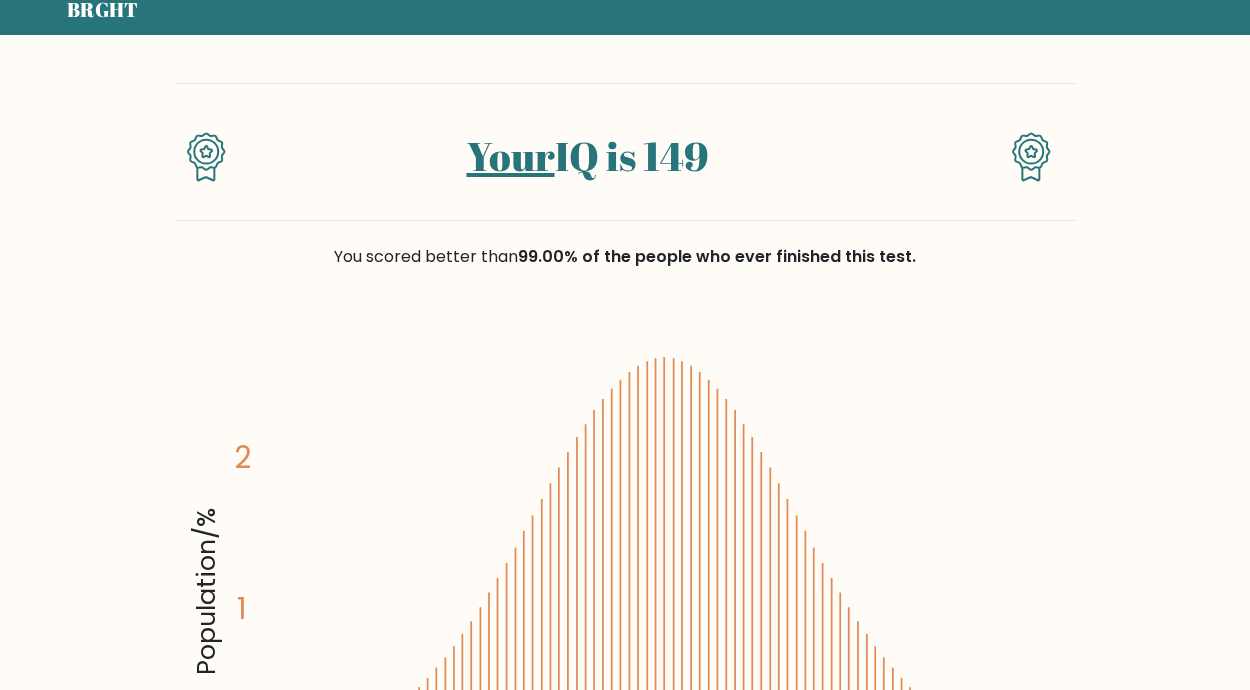scroll, scrollTop: 0, scrollLeft: 0, axis: both 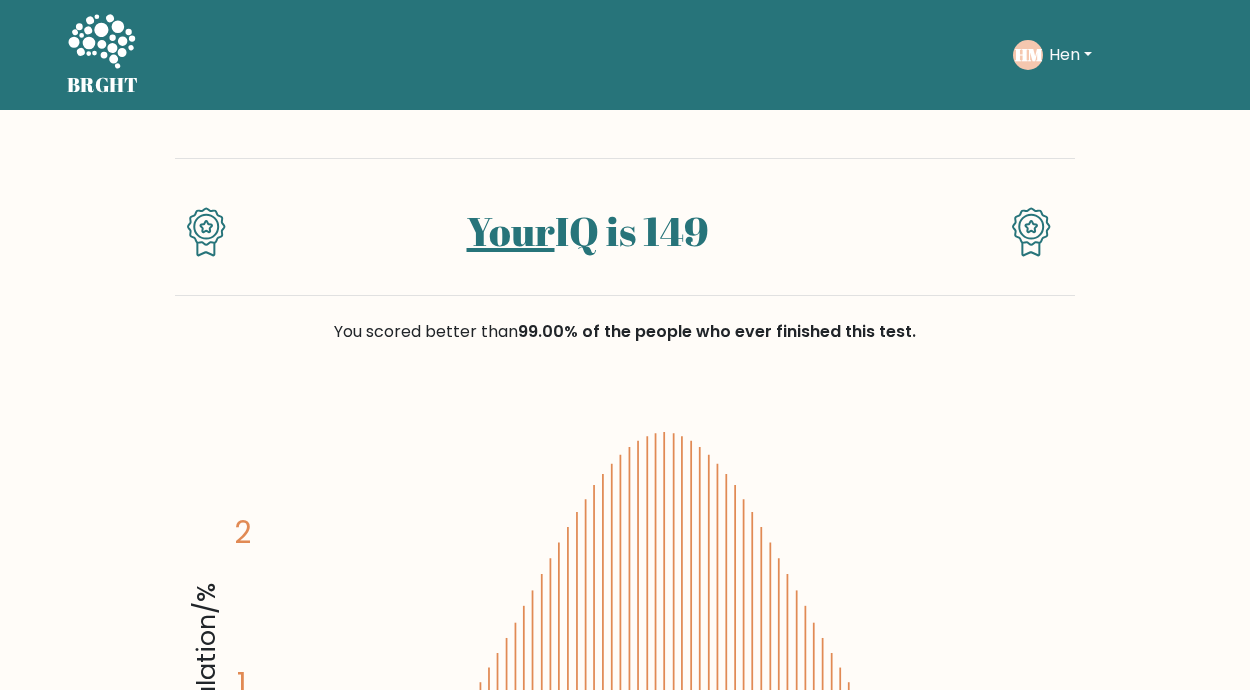 click on "Hen" at bounding box center (1070, 55) 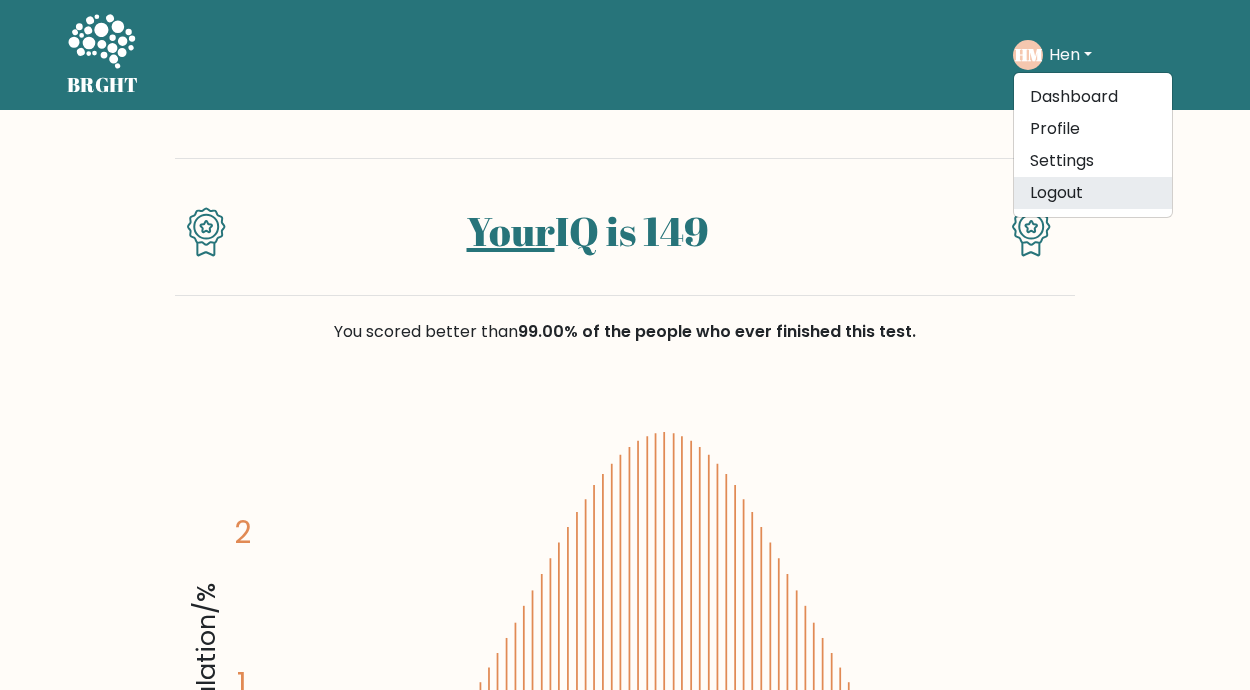 click on "Logout" at bounding box center (1093, 193) 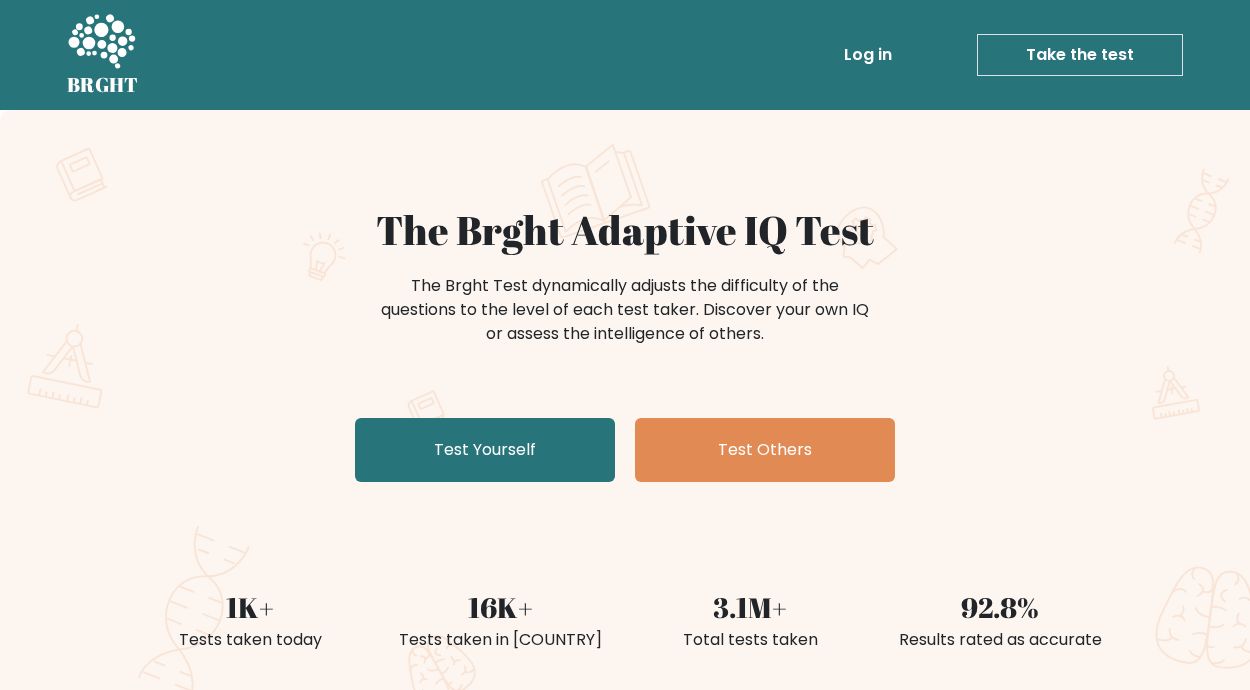 scroll, scrollTop: 0, scrollLeft: 0, axis: both 